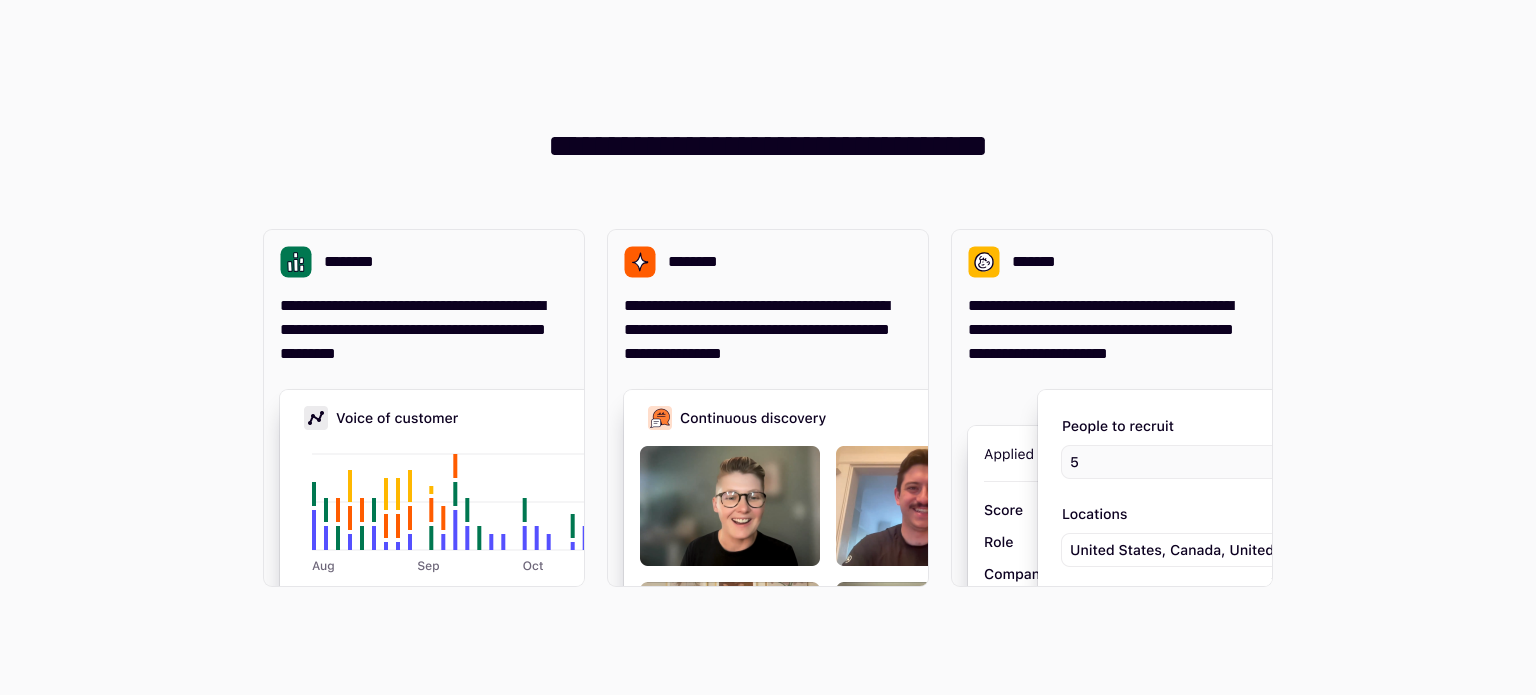 scroll, scrollTop: 0, scrollLeft: 0, axis: both 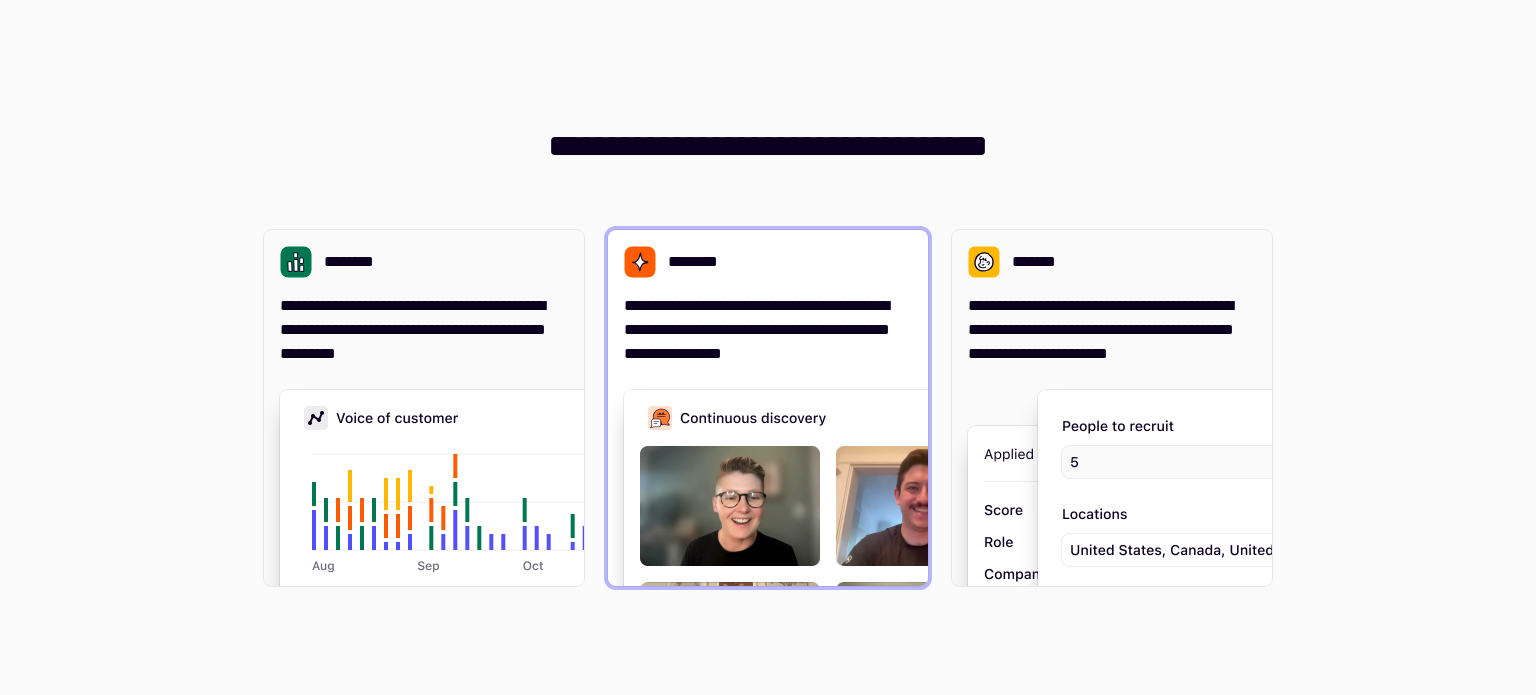 click on "**********" at bounding box center (768, 330) 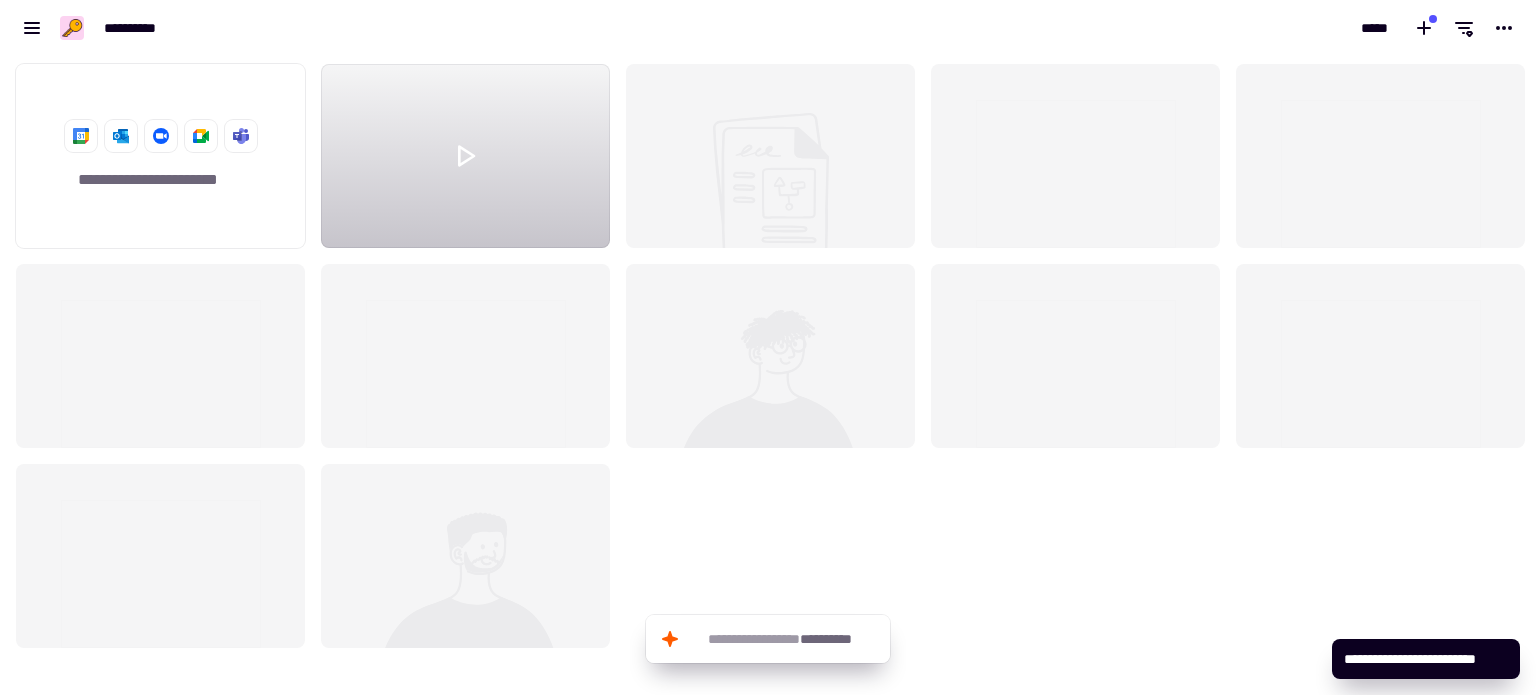 scroll, scrollTop: 16, scrollLeft: 16, axis: both 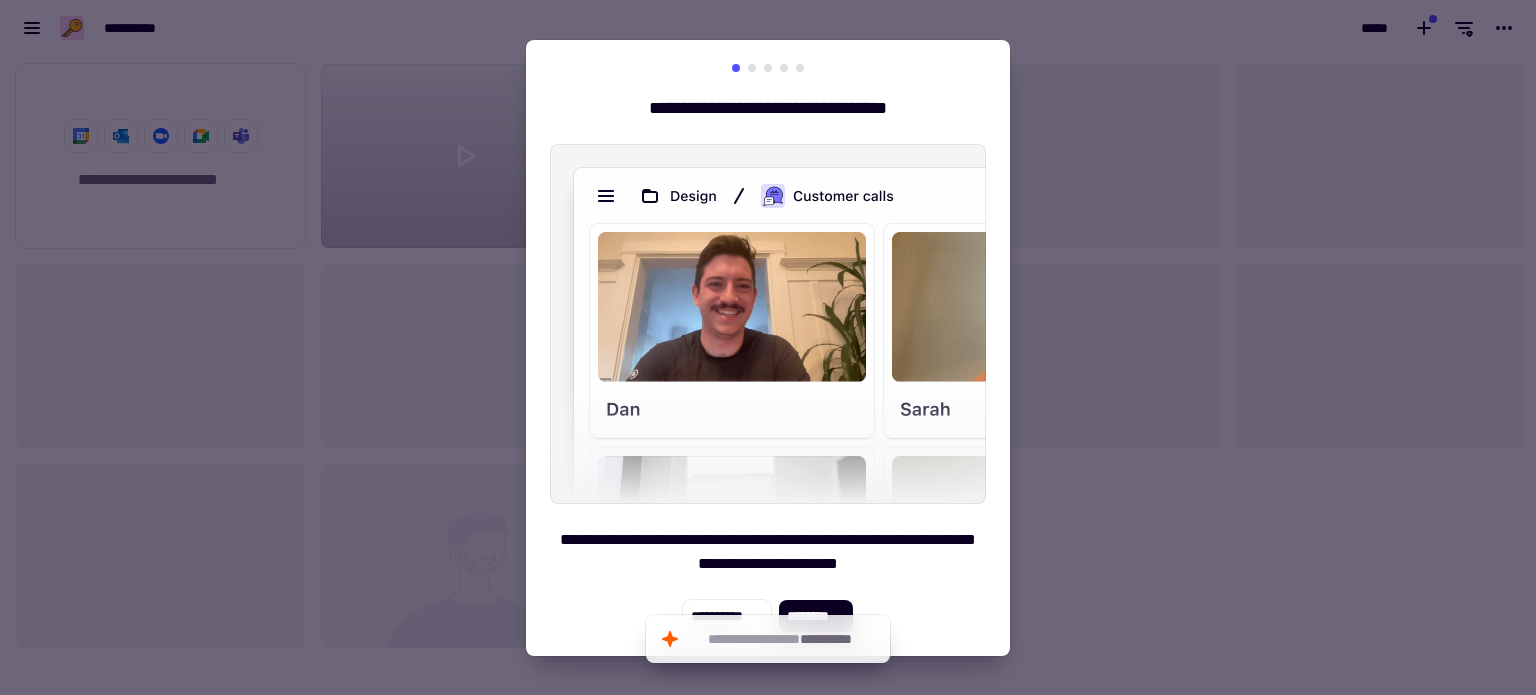 click at bounding box center [768, 347] 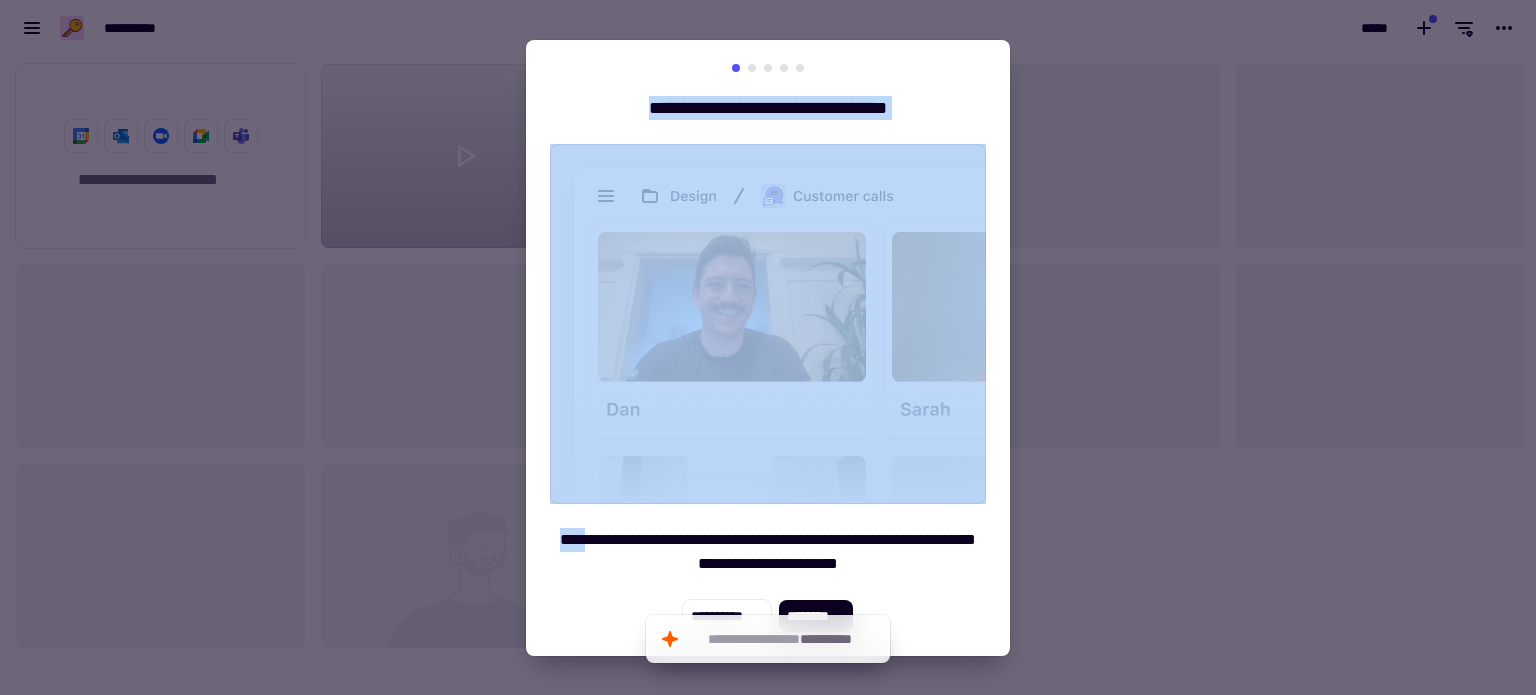 drag, startPoint x: 1028, startPoint y: 241, endPoint x: 1020, endPoint y: 258, distance: 18.788294 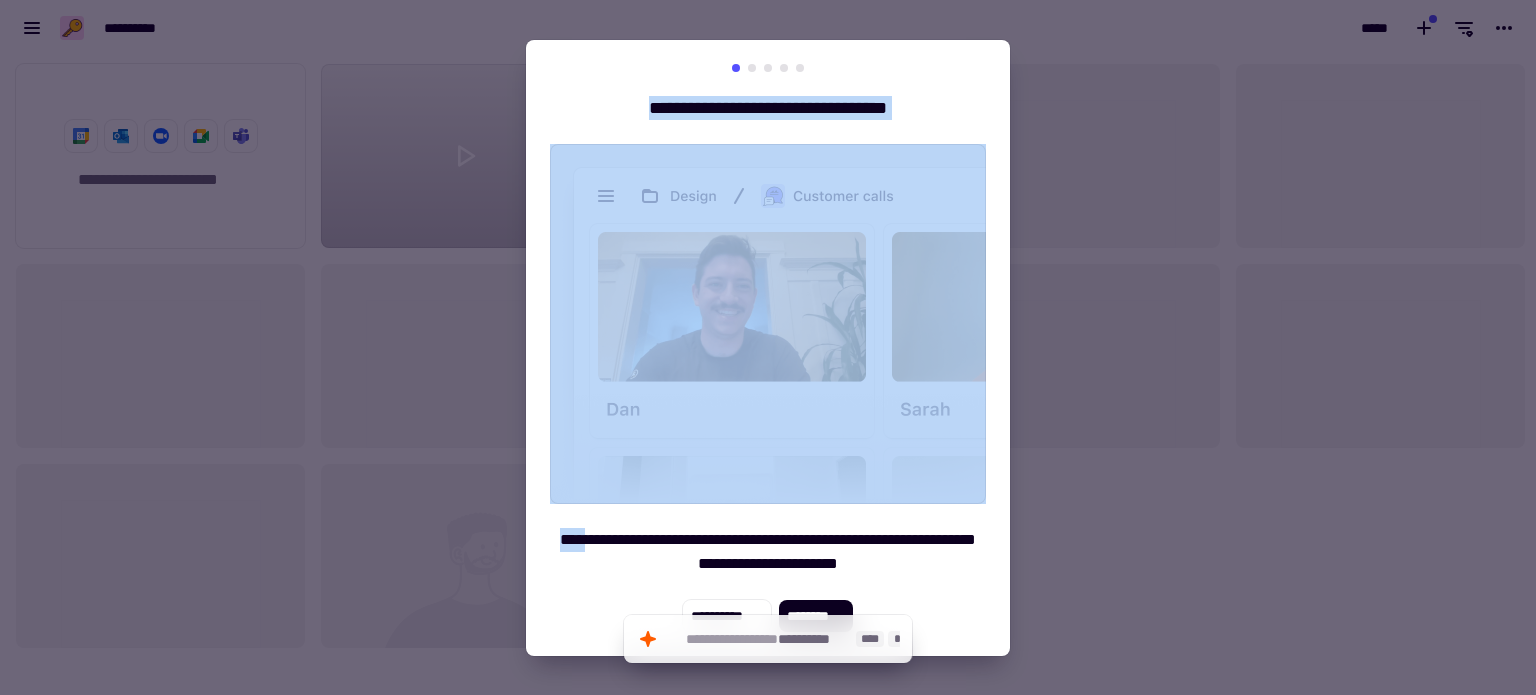 click on "**********" 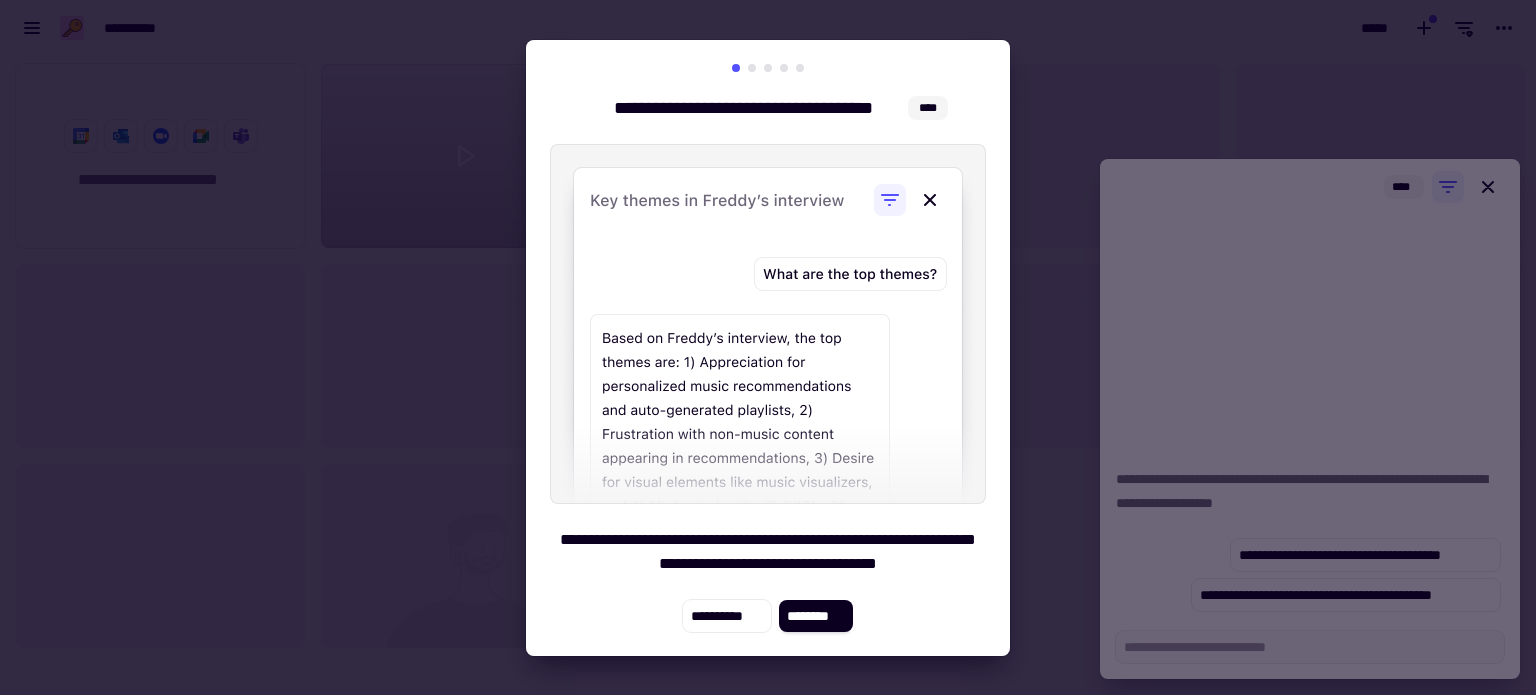scroll, scrollTop: 624, scrollLeft: 1505, axis: both 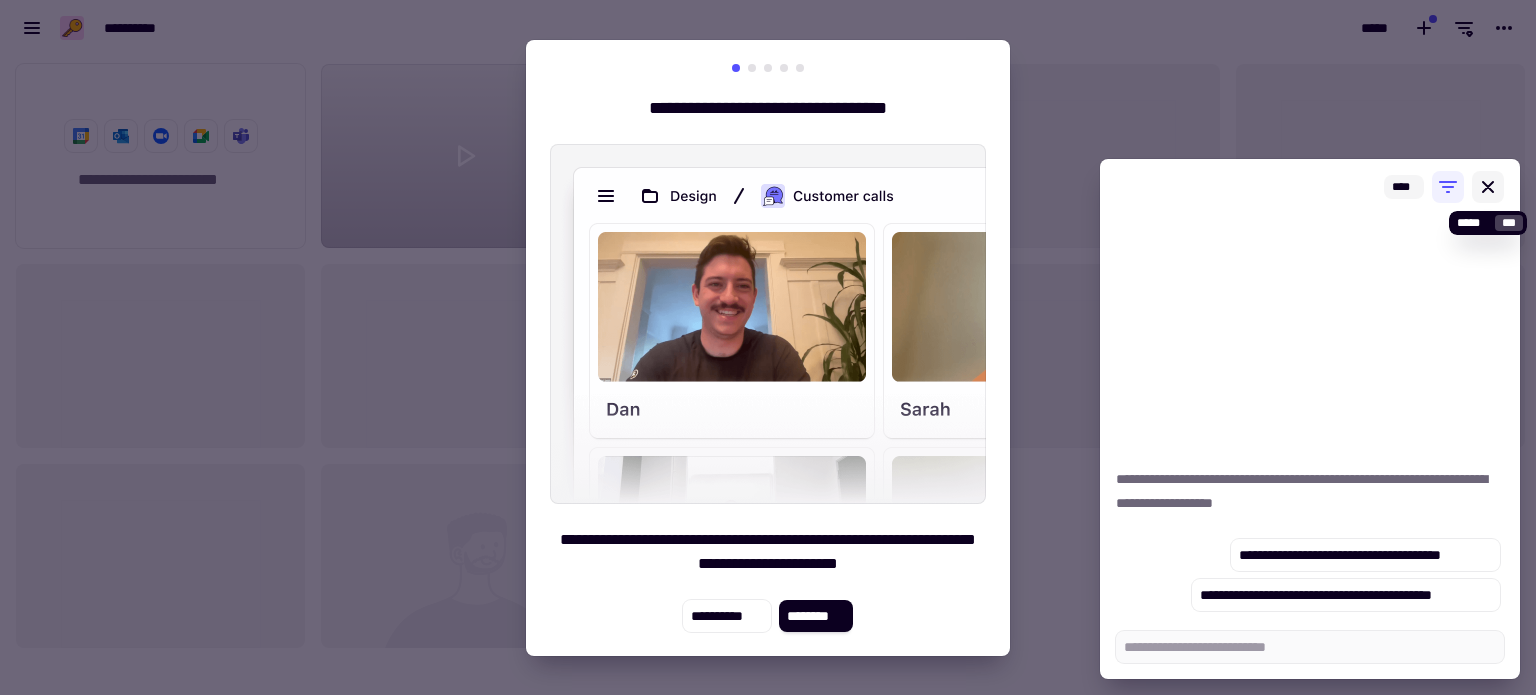 type on "*" 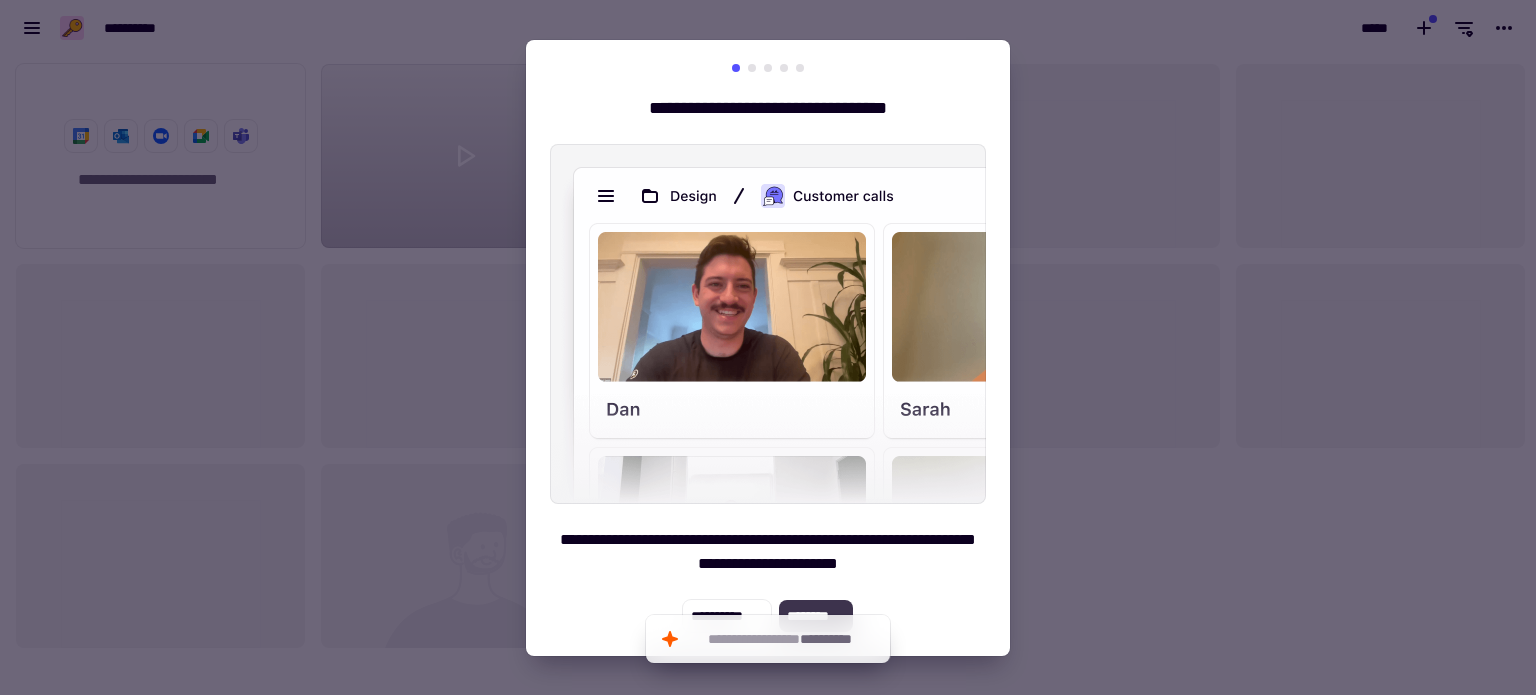 click on "********" 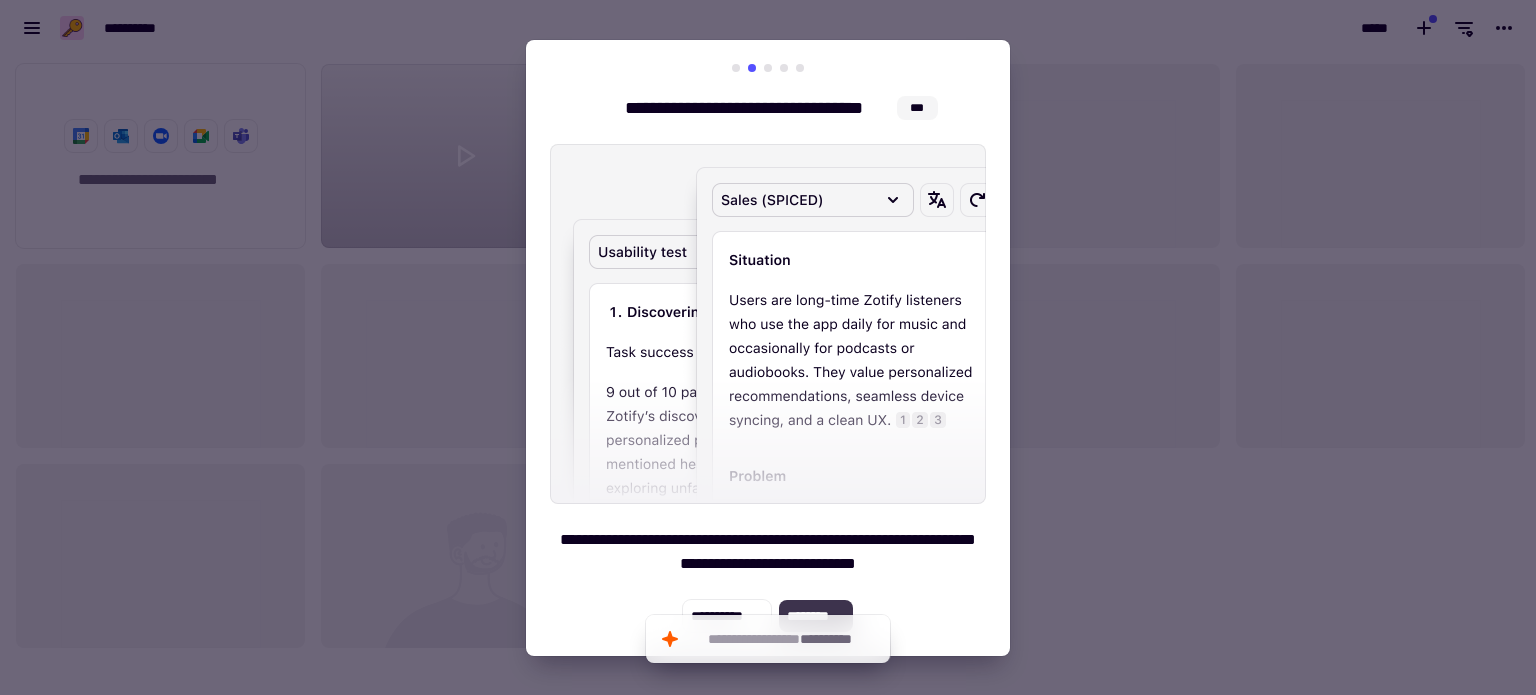 click on "********" 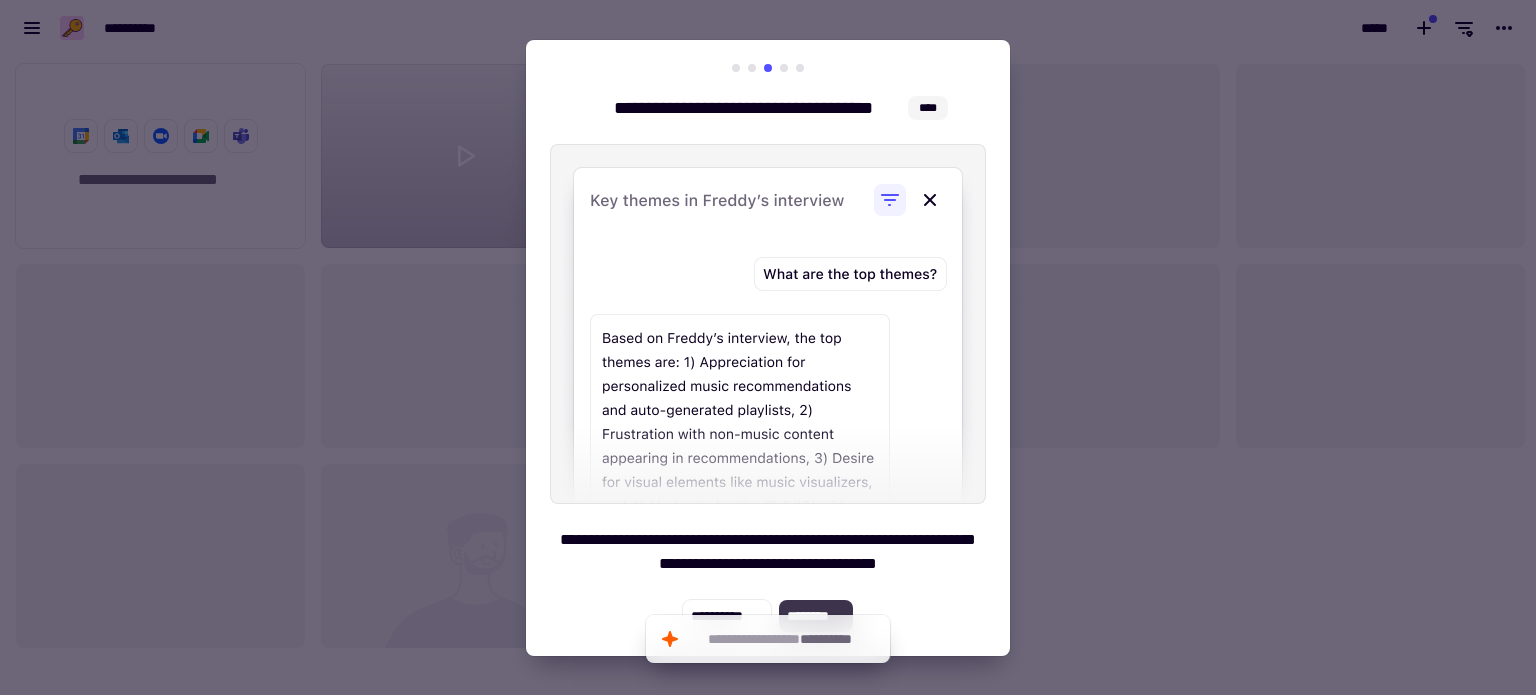 click on "********" 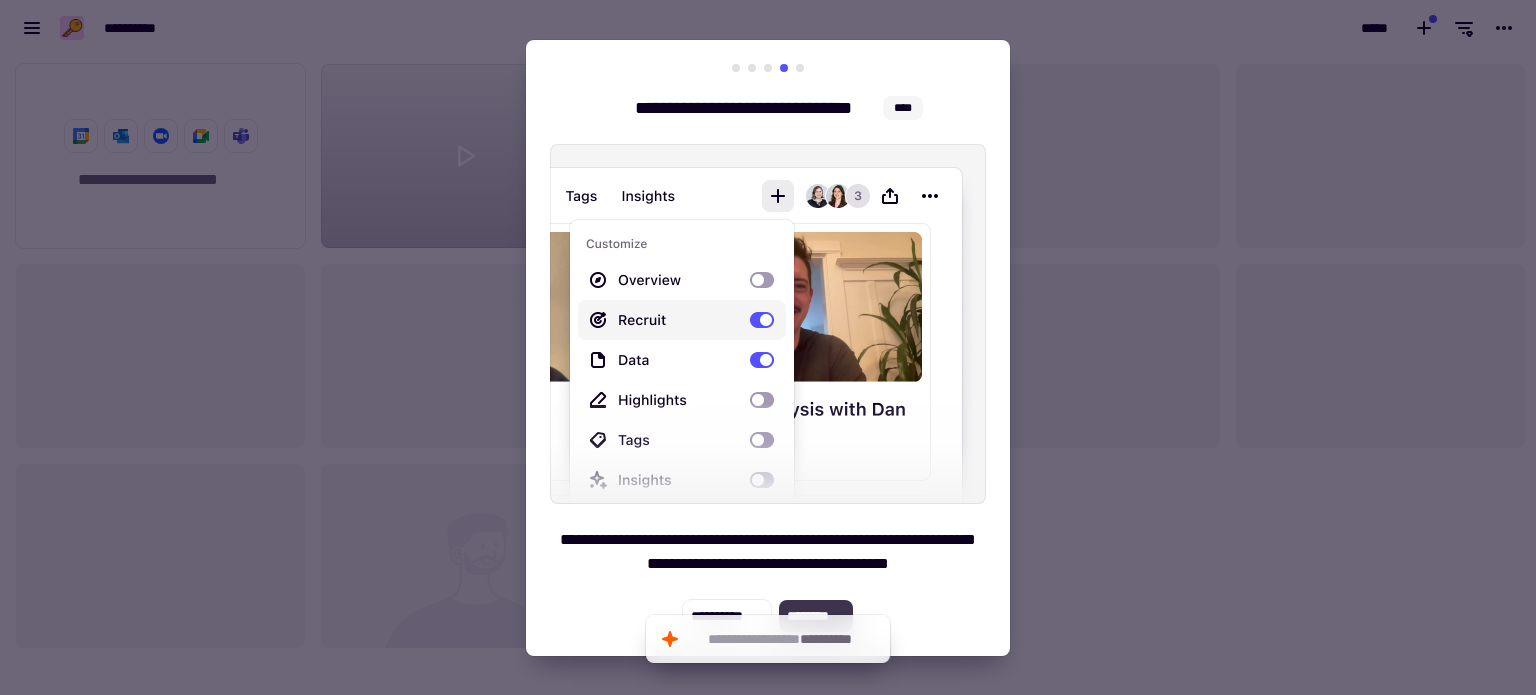 click on "********" 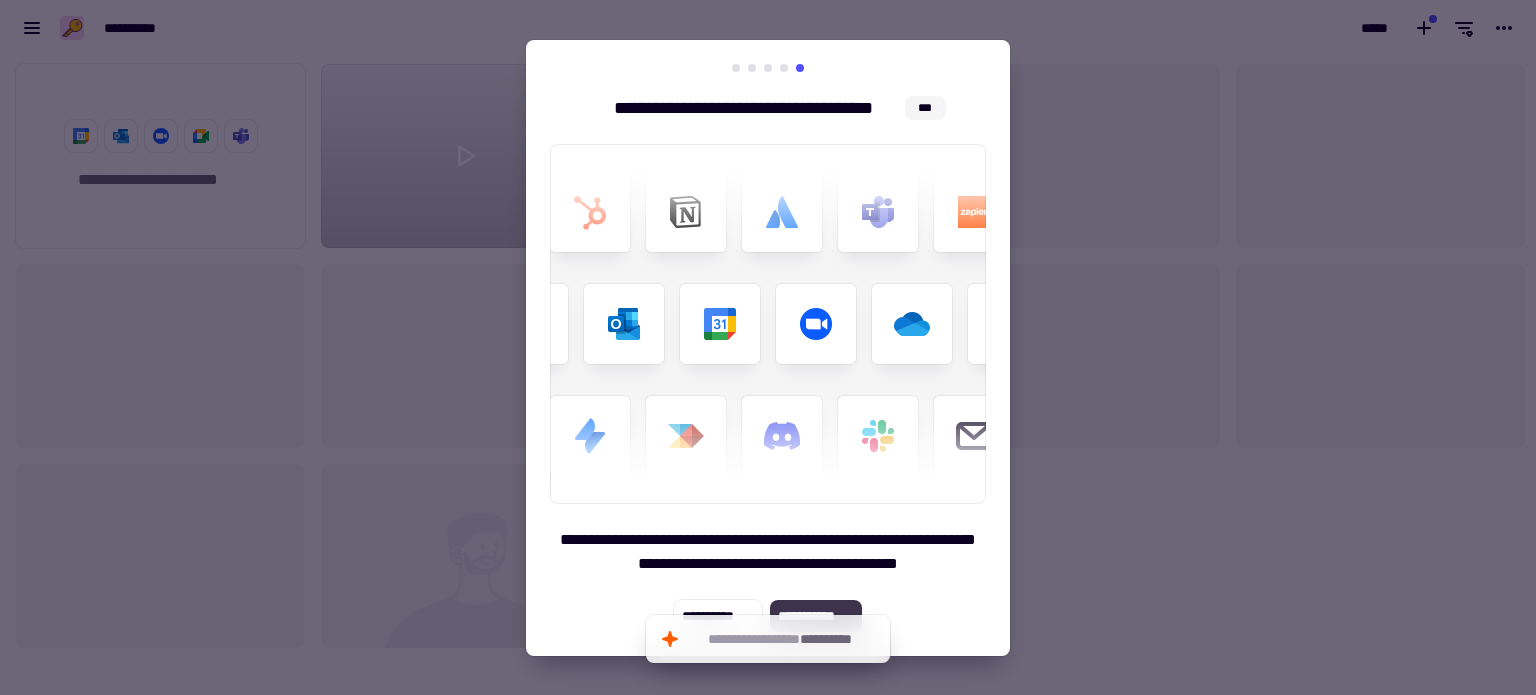click on "**********" 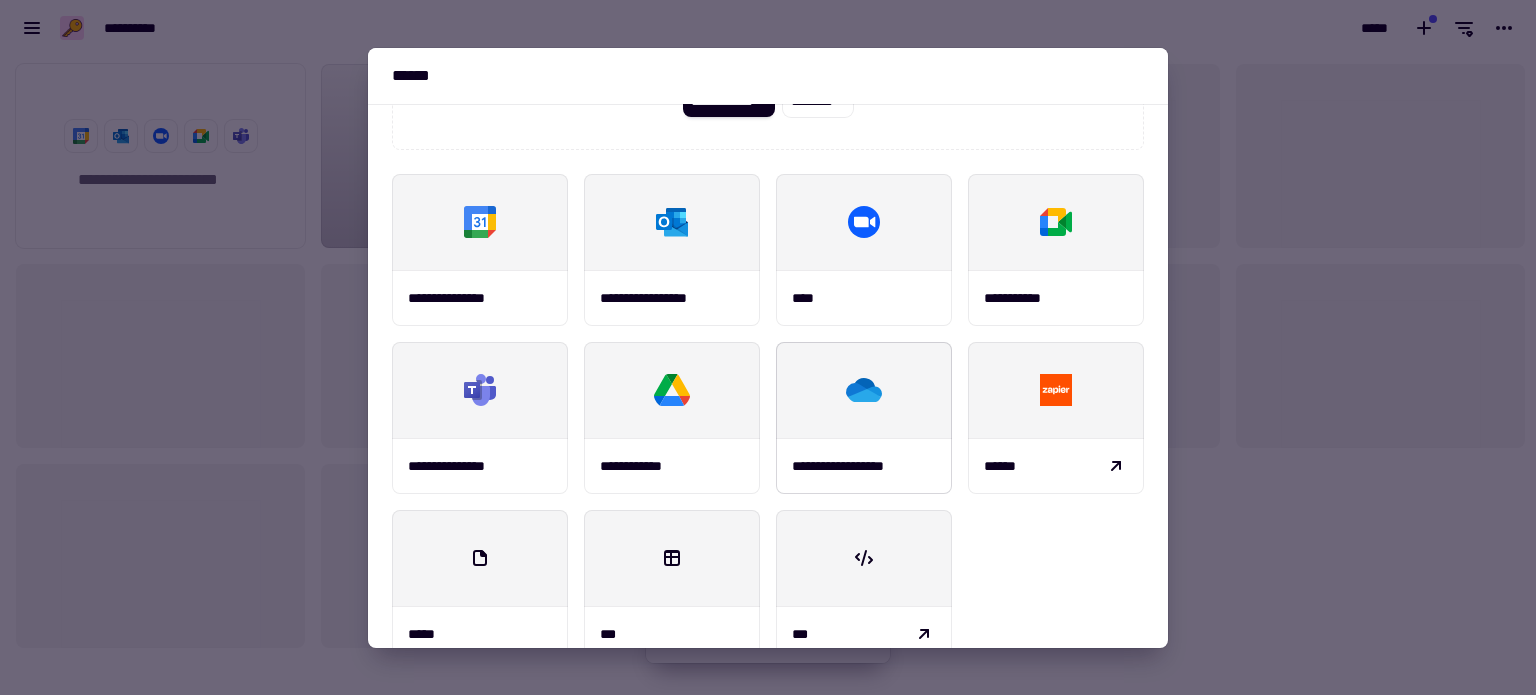 scroll, scrollTop: 200, scrollLeft: 0, axis: vertical 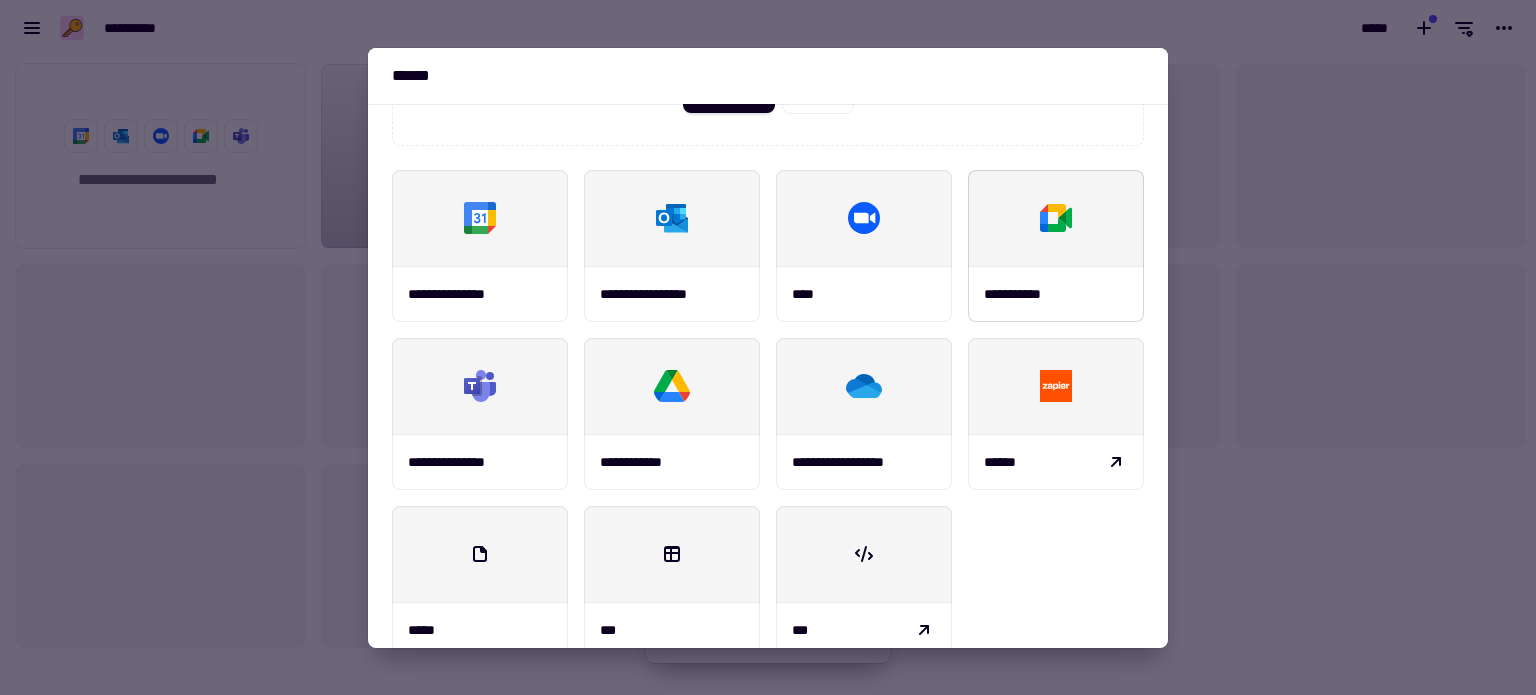 click at bounding box center (1056, 218) 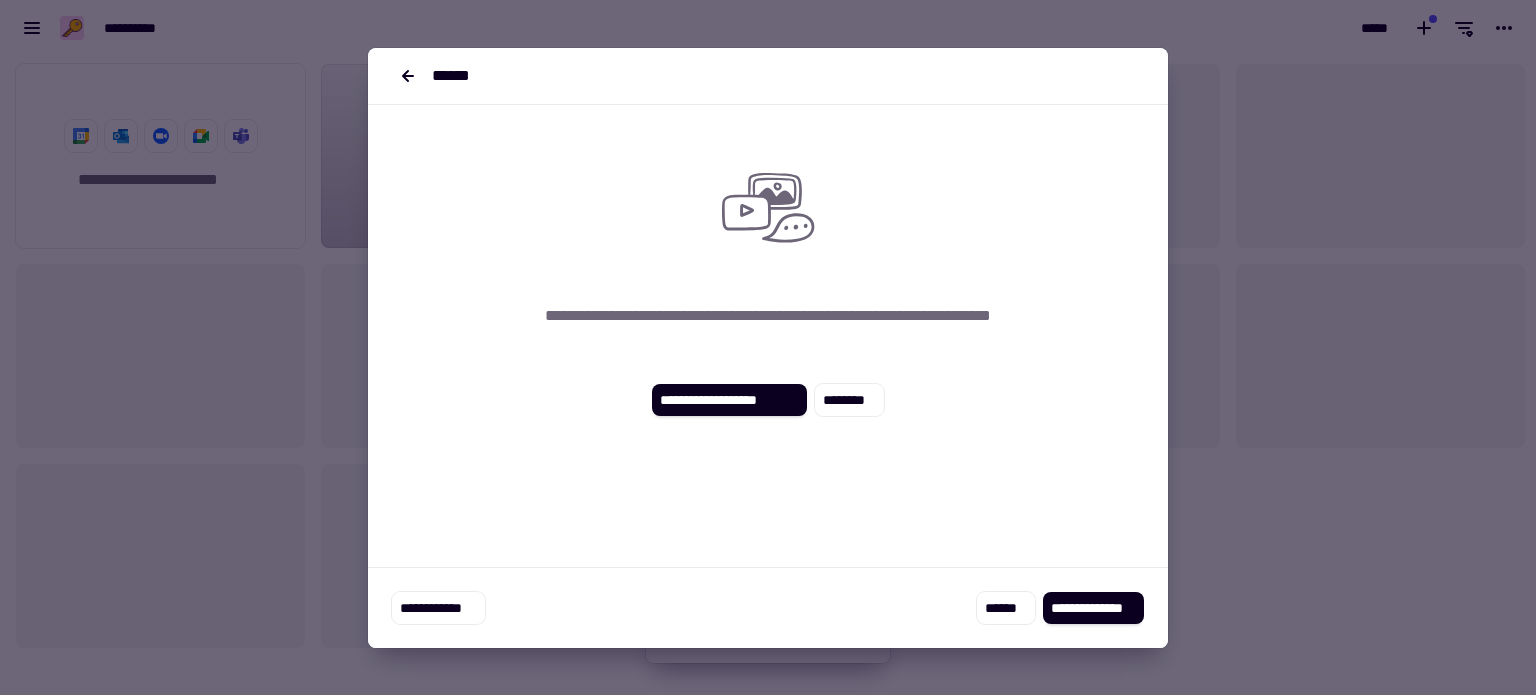 click at bounding box center [768, 347] 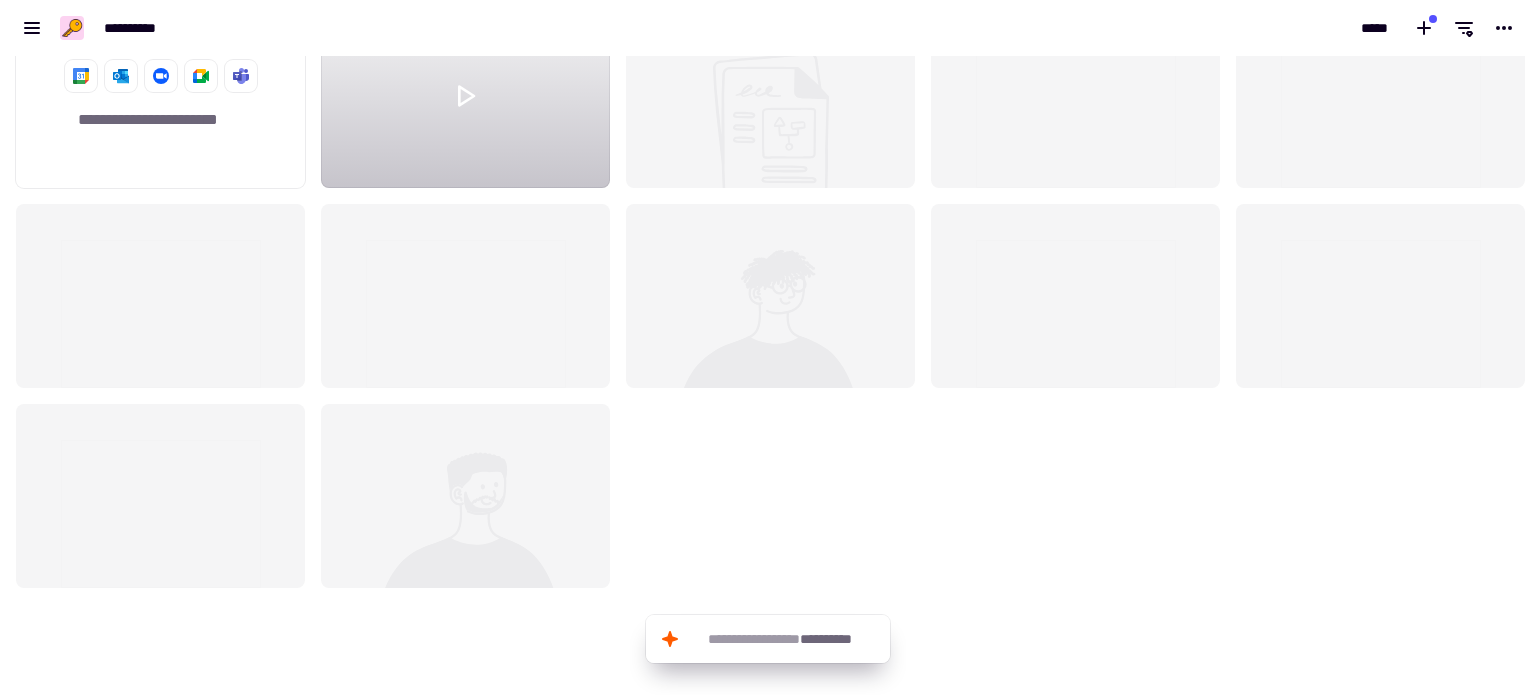 scroll, scrollTop: 0, scrollLeft: 0, axis: both 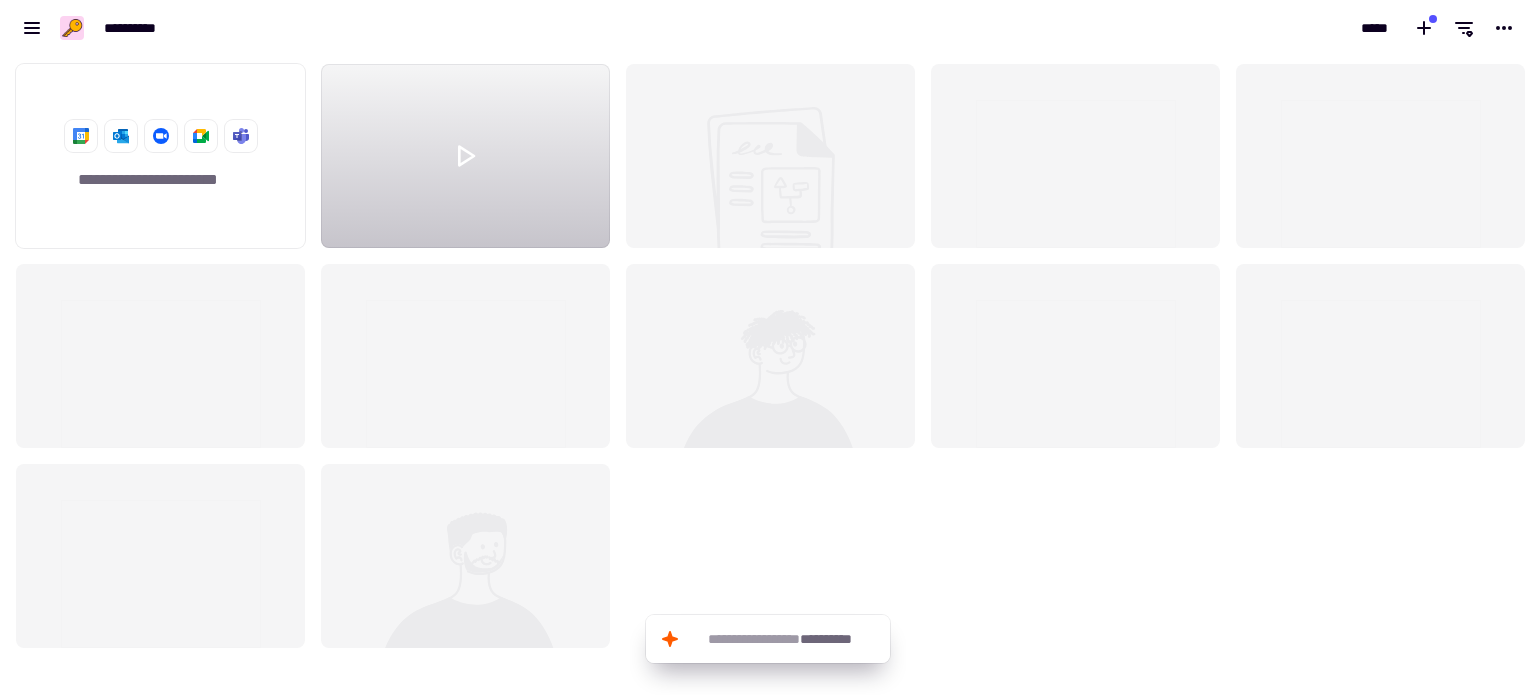 click 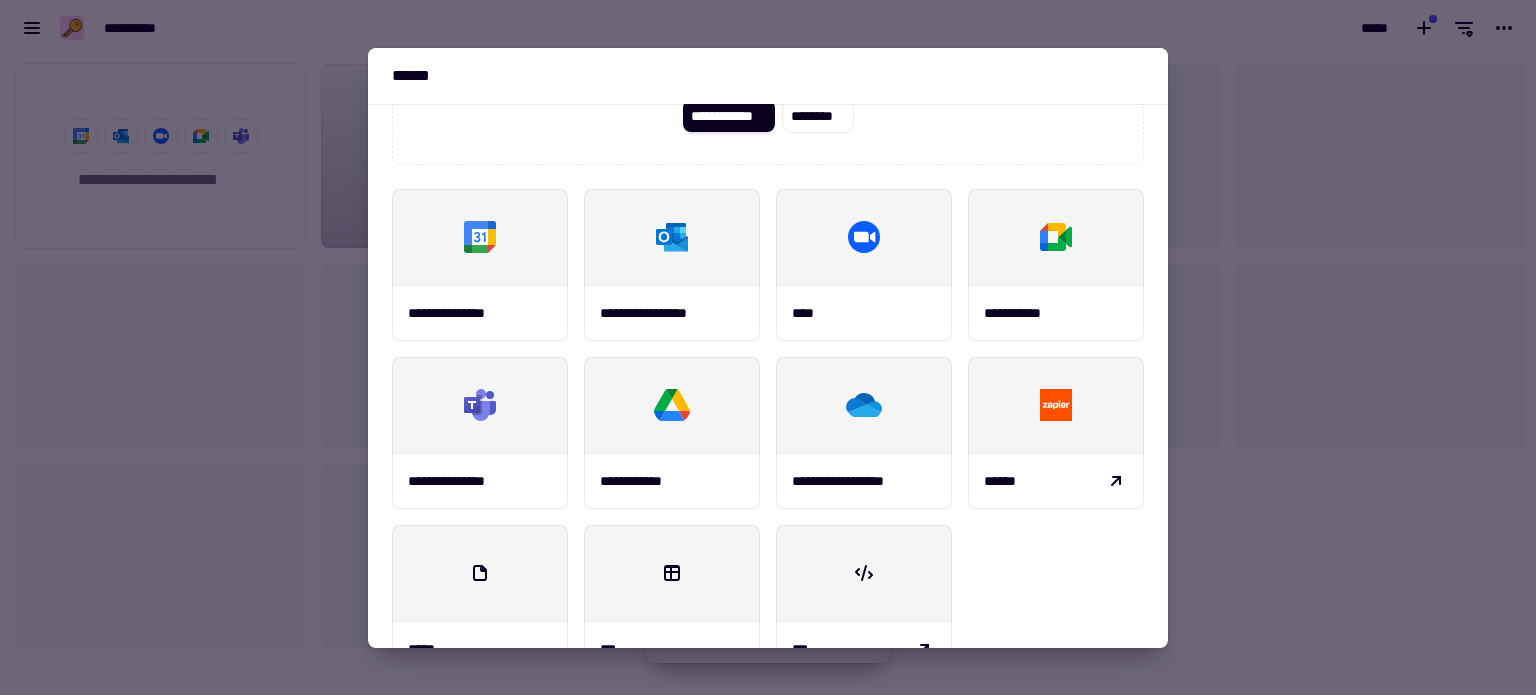 scroll, scrollTop: 233, scrollLeft: 0, axis: vertical 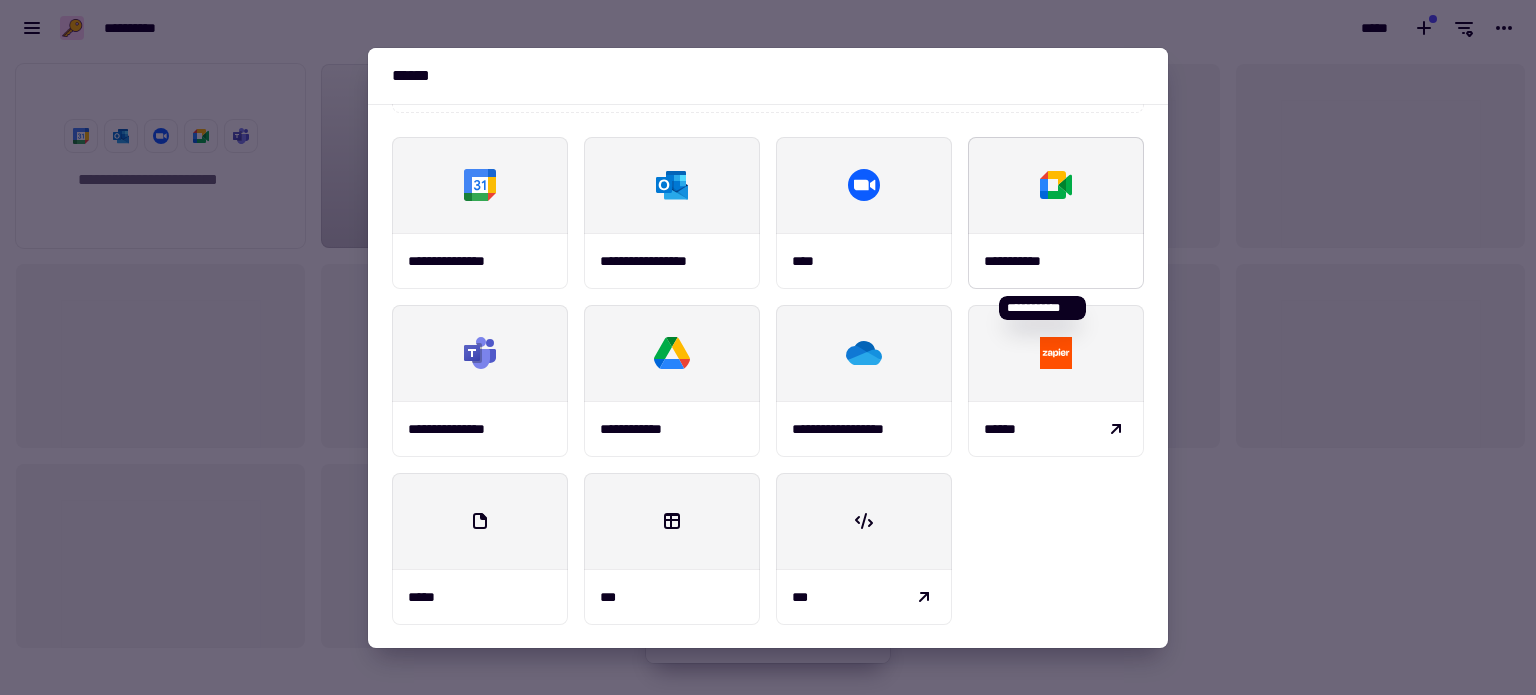 click 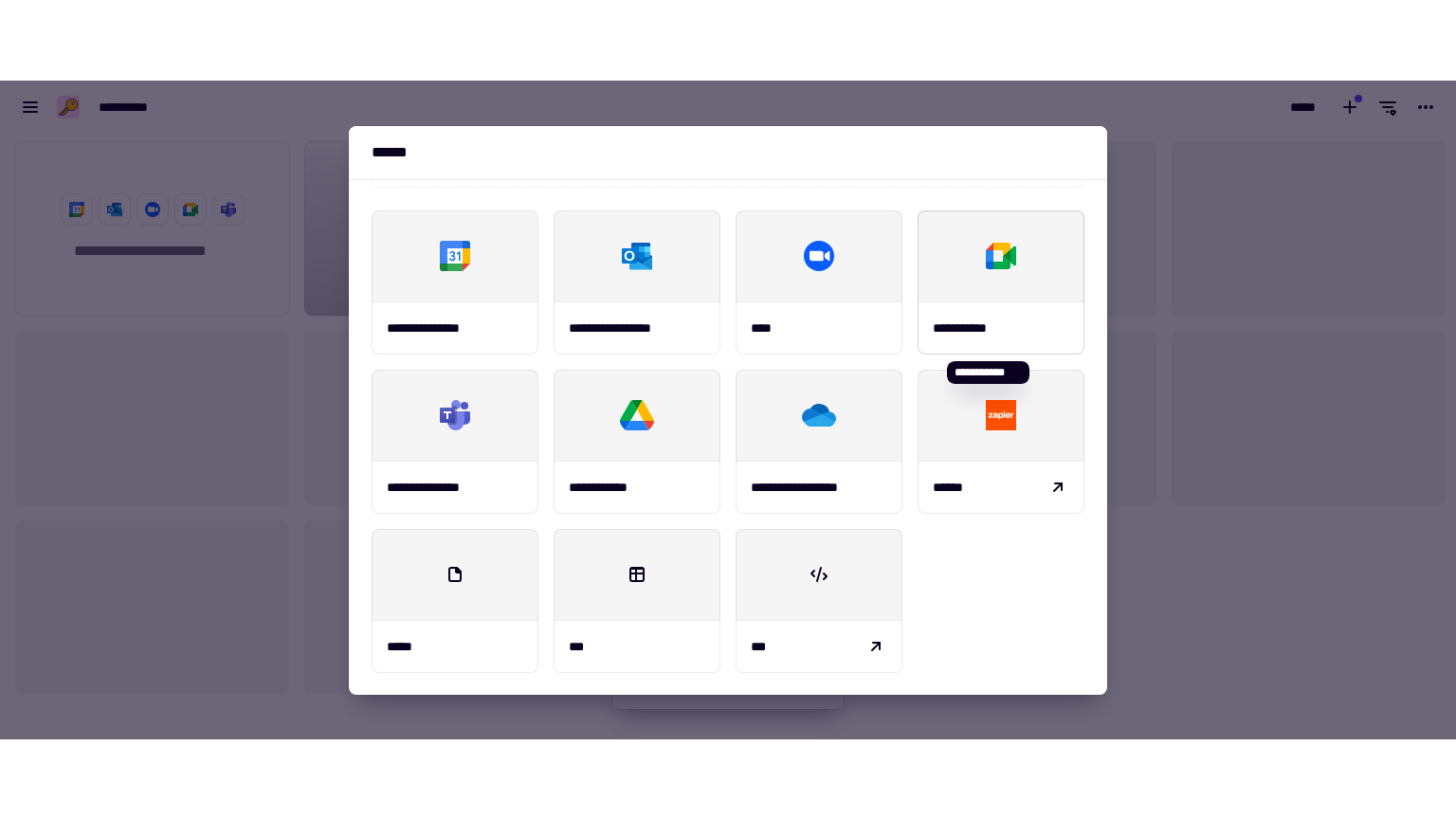 scroll, scrollTop: 0, scrollLeft: 0, axis: both 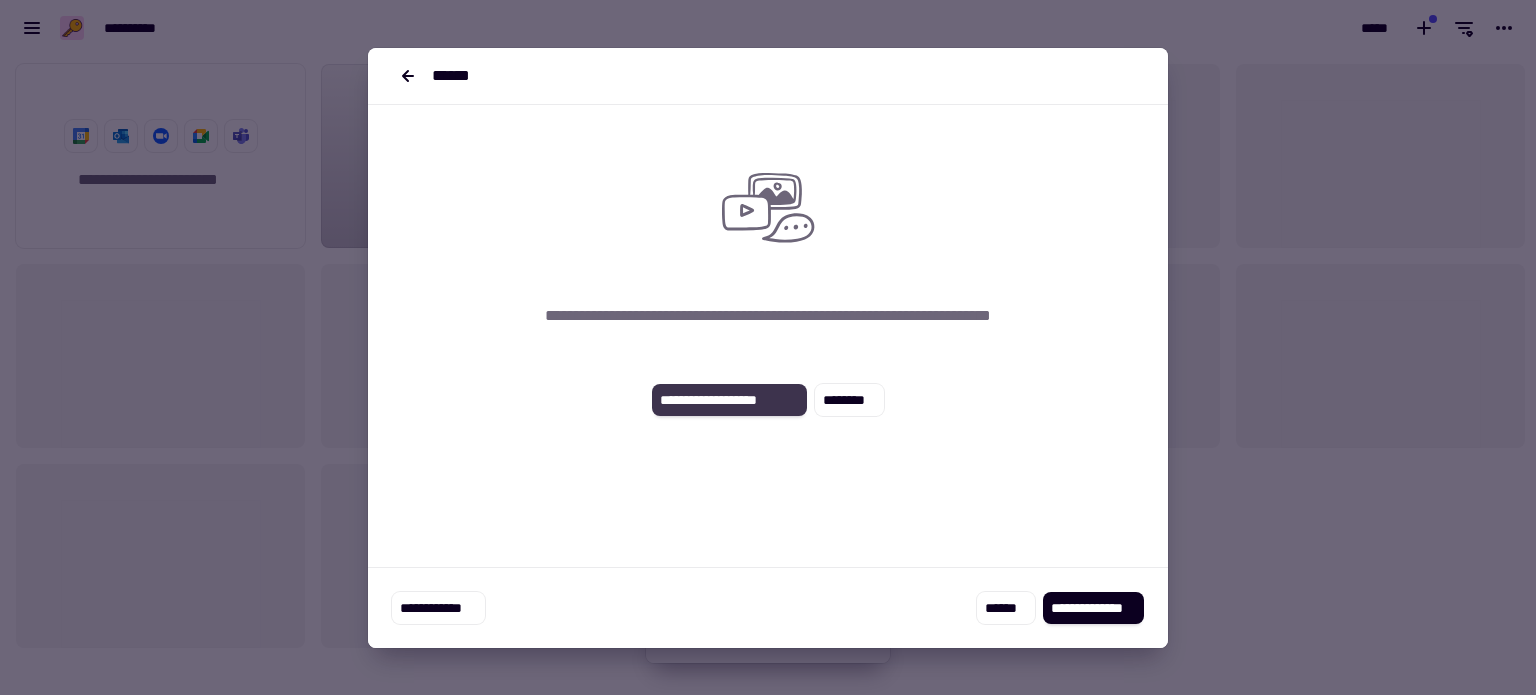 click on "**********" 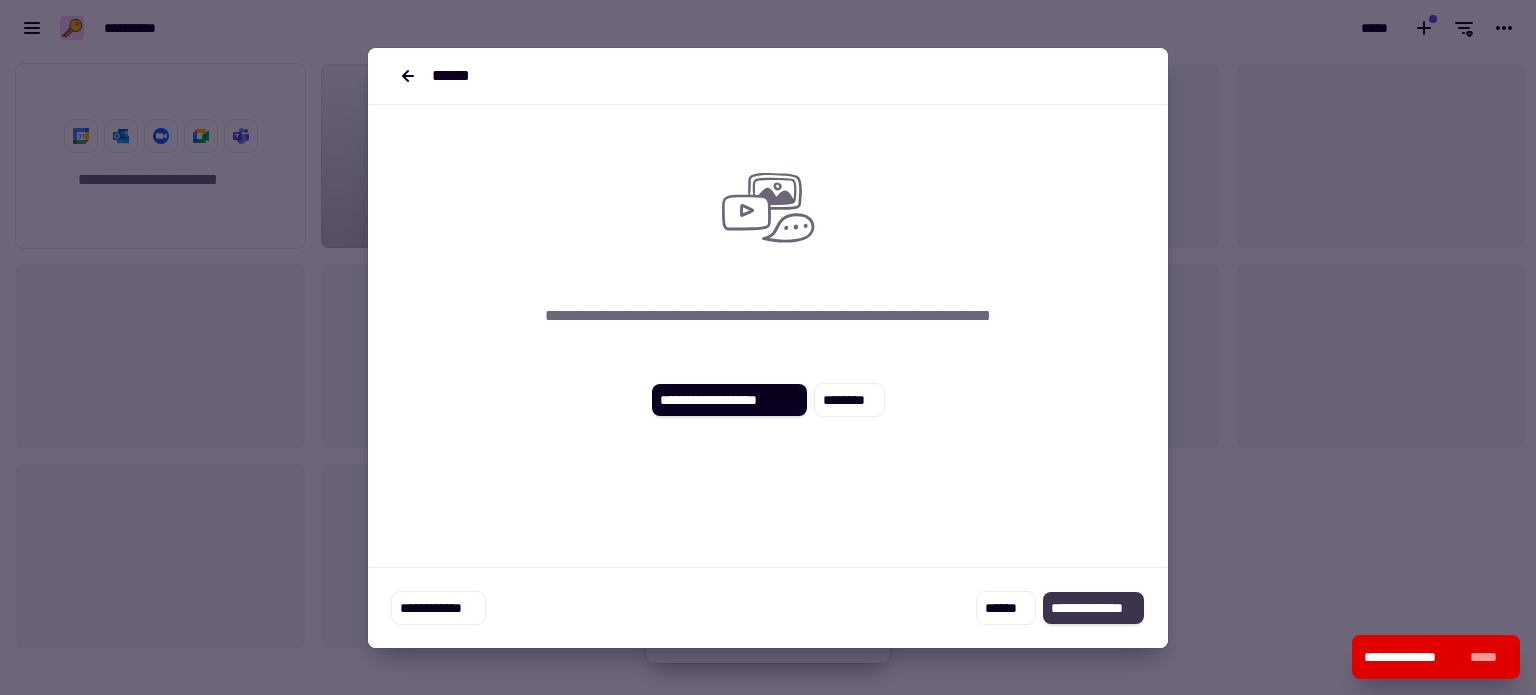 click on "**********" 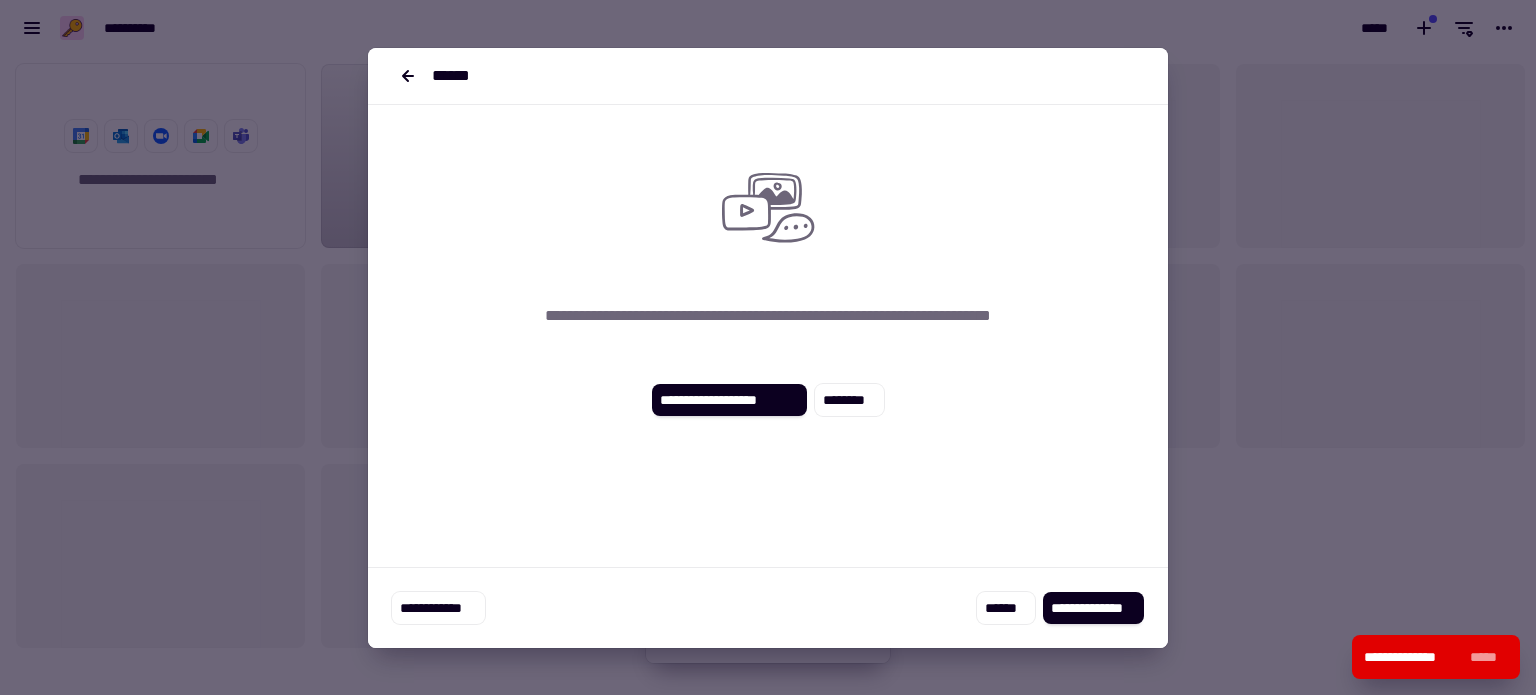 click at bounding box center [768, 347] 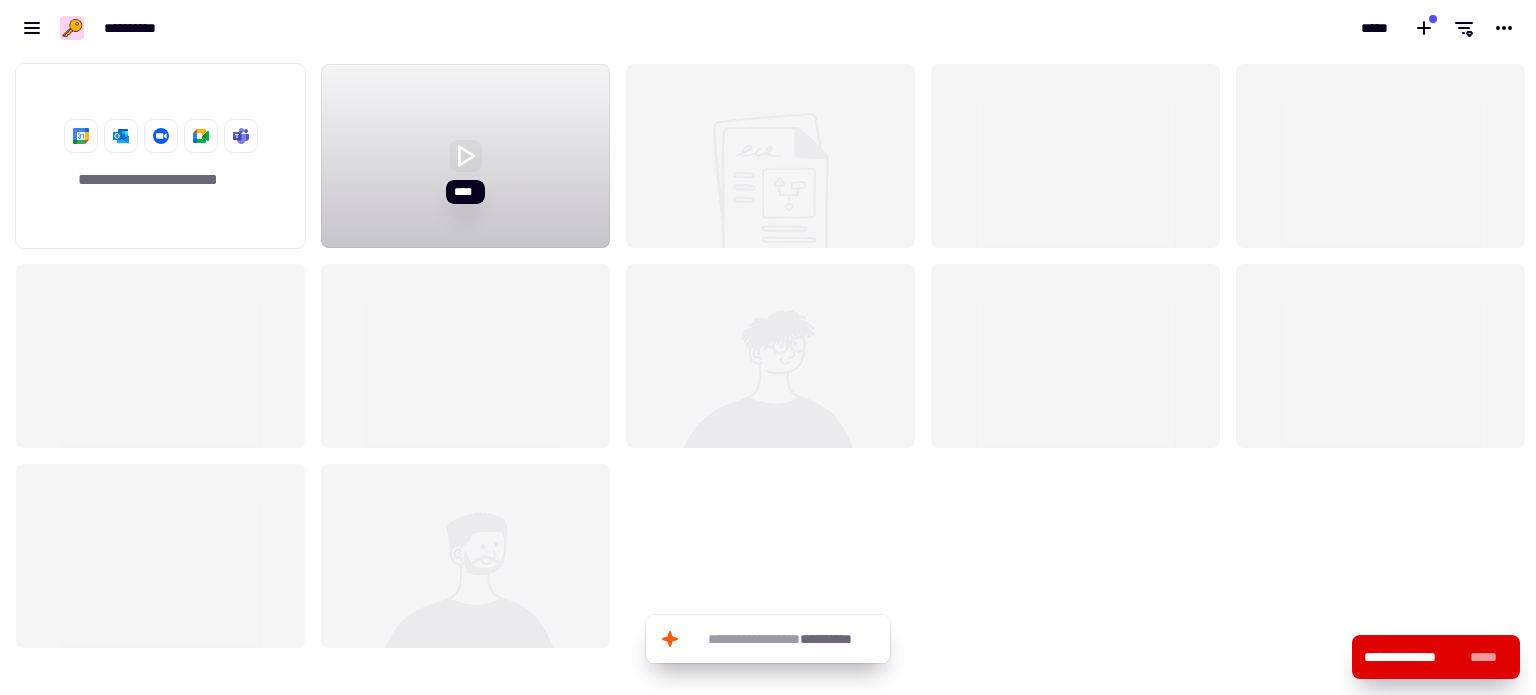 click 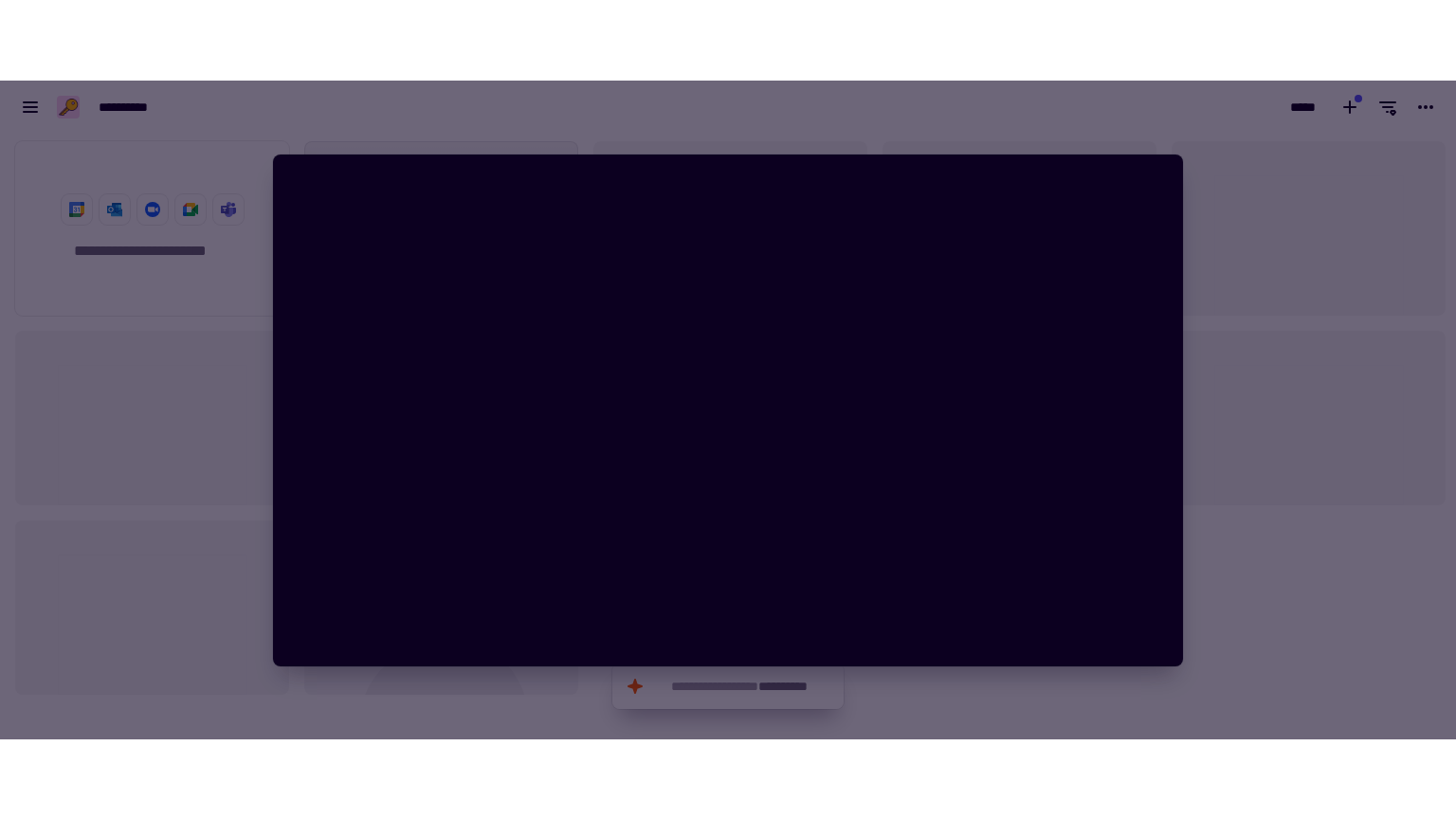scroll, scrollTop: 15, scrollLeft: 15, axis: both 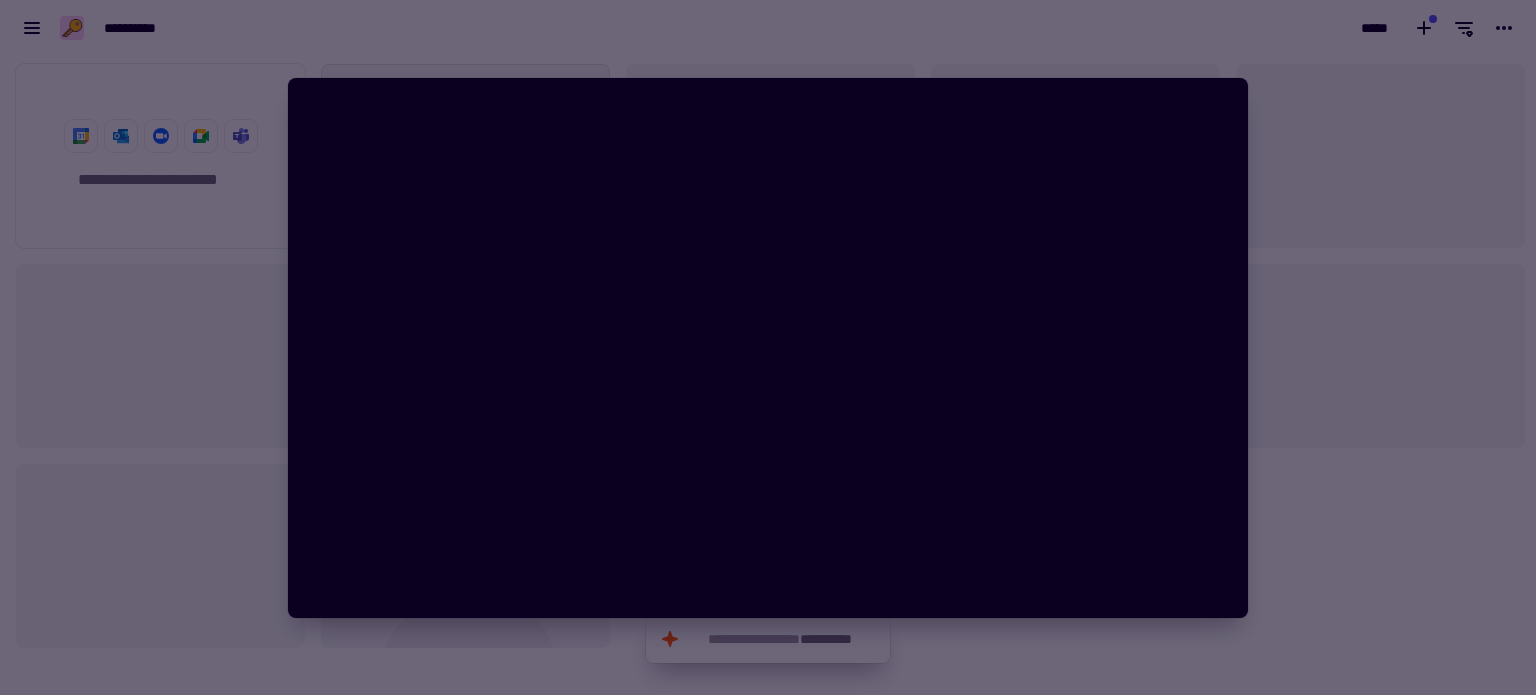 click at bounding box center [768, 347] 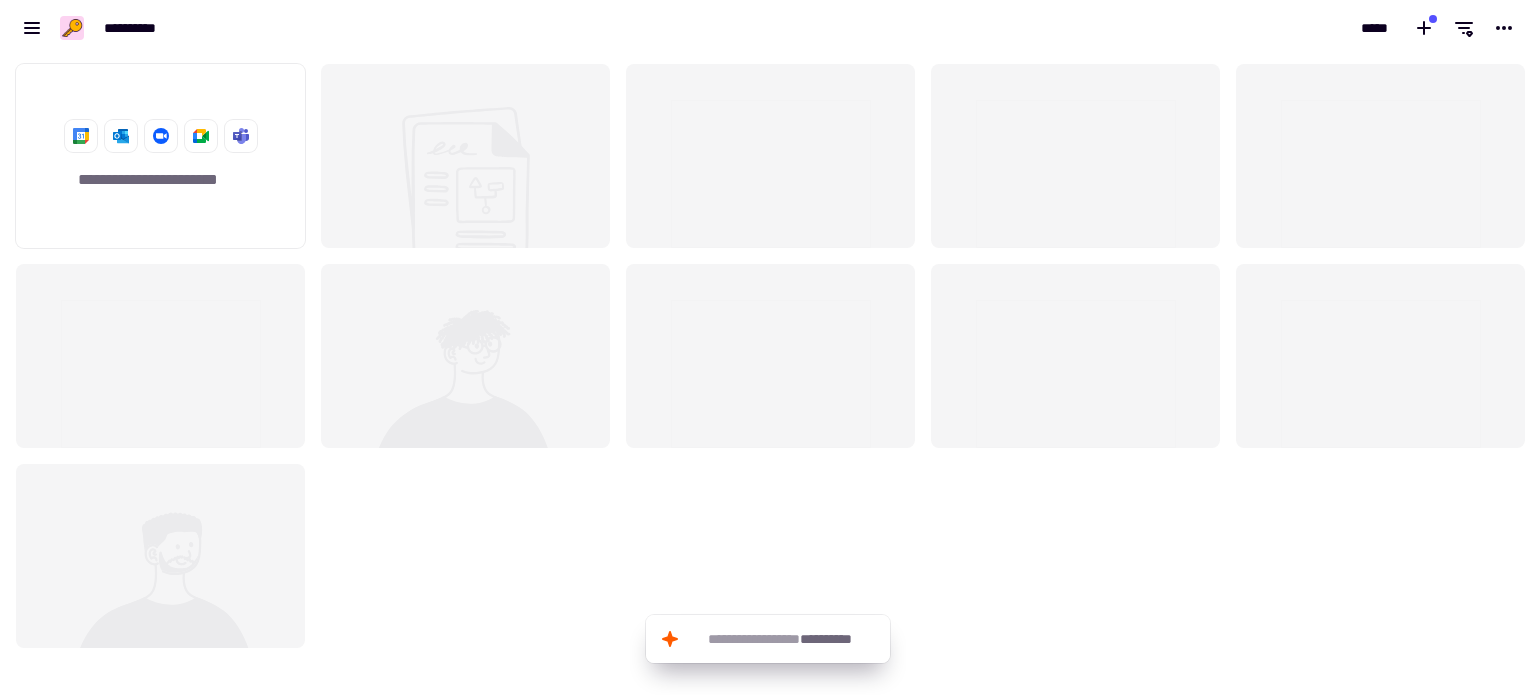 click 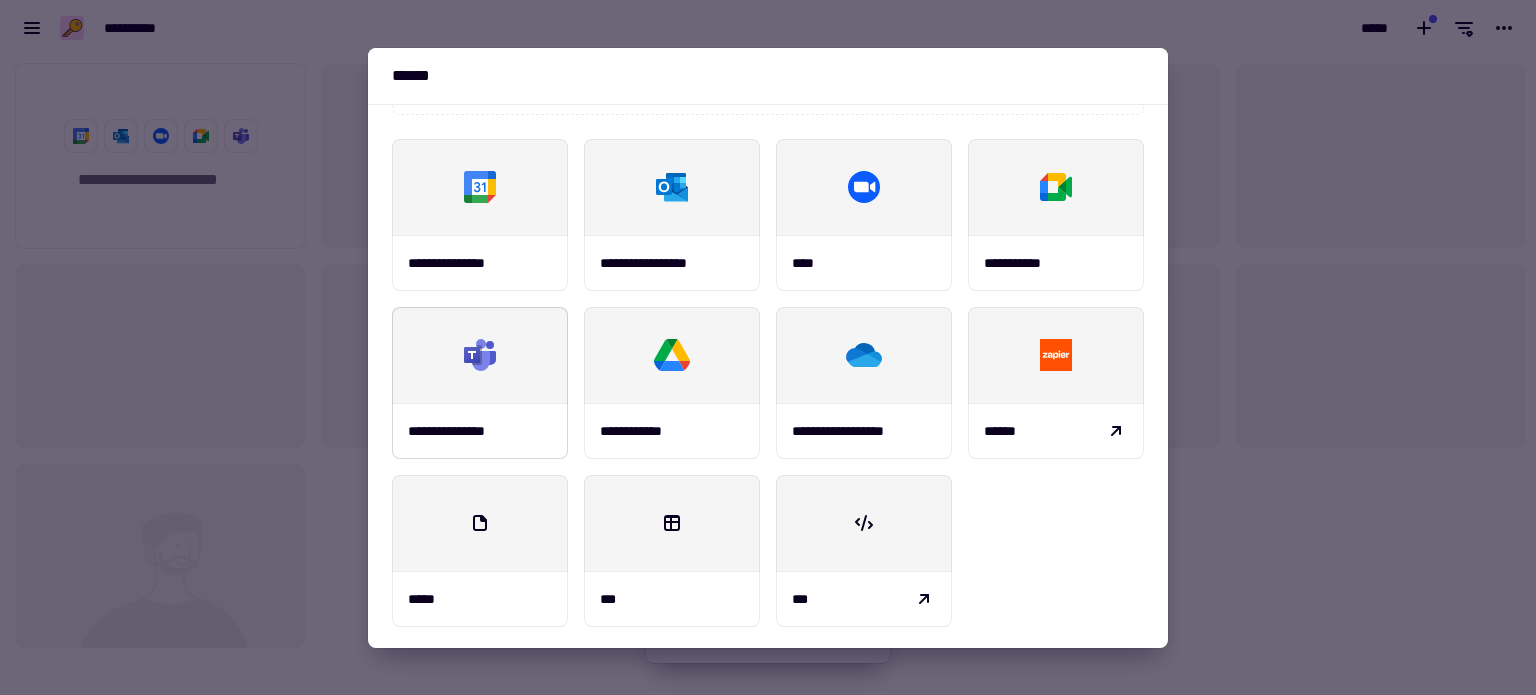 scroll, scrollTop: 233, scrollLeft: 0, axis: vertical 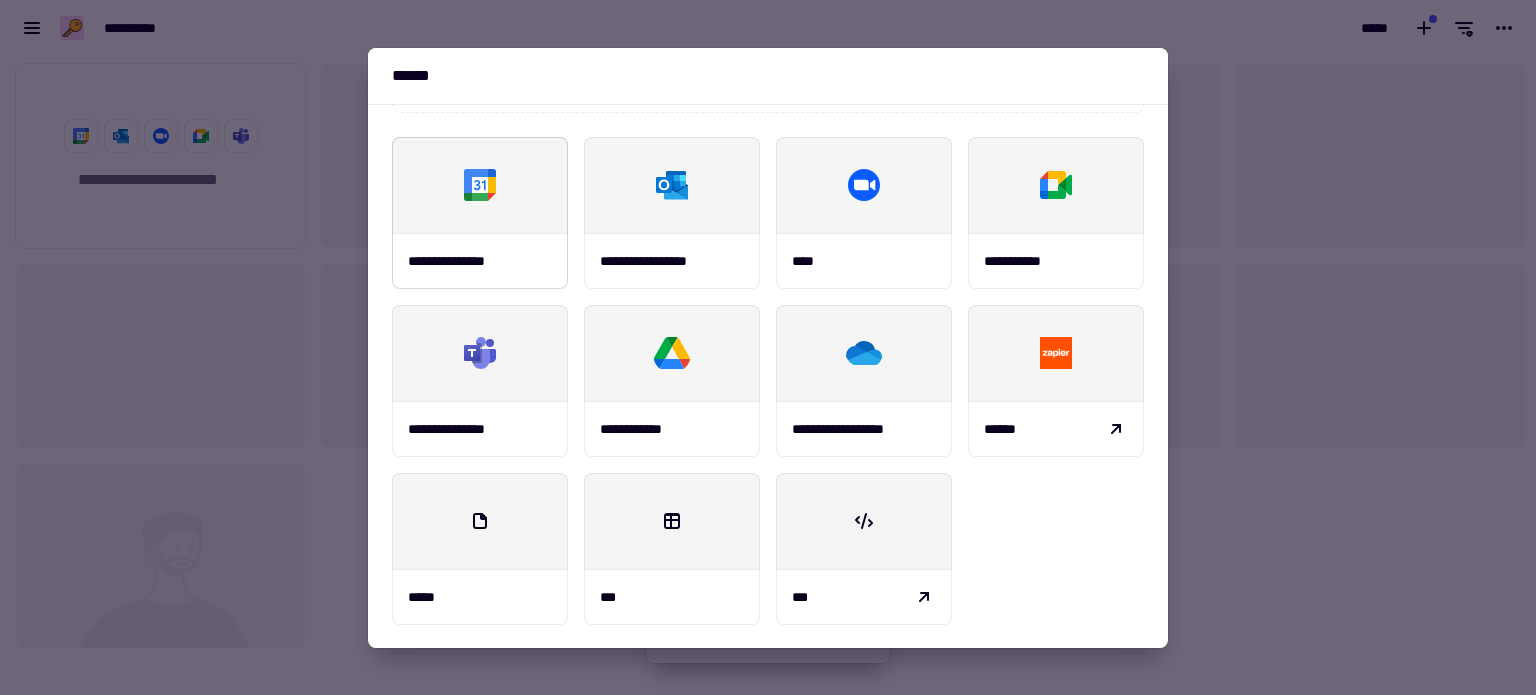 click on "**********" at bounding box center (480, 261) 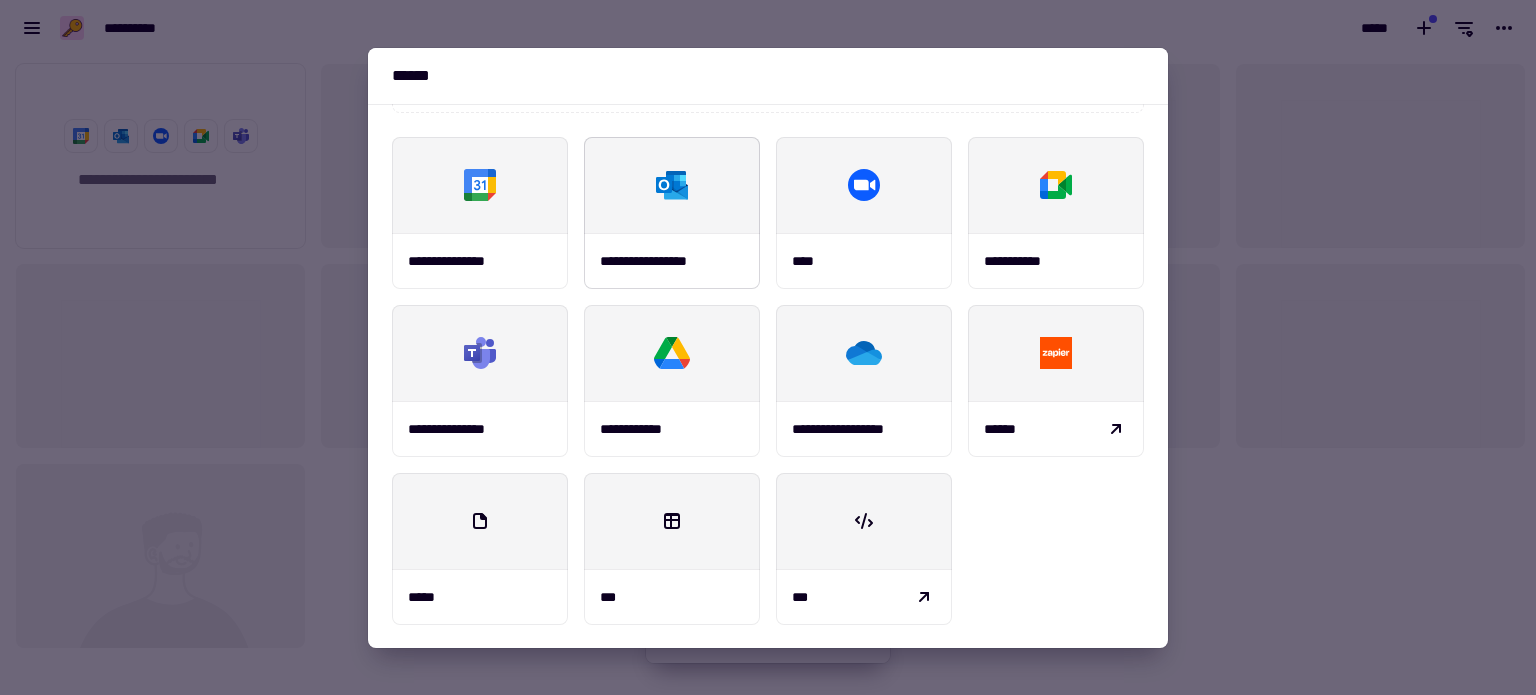 click at bounding box center [672, 185] 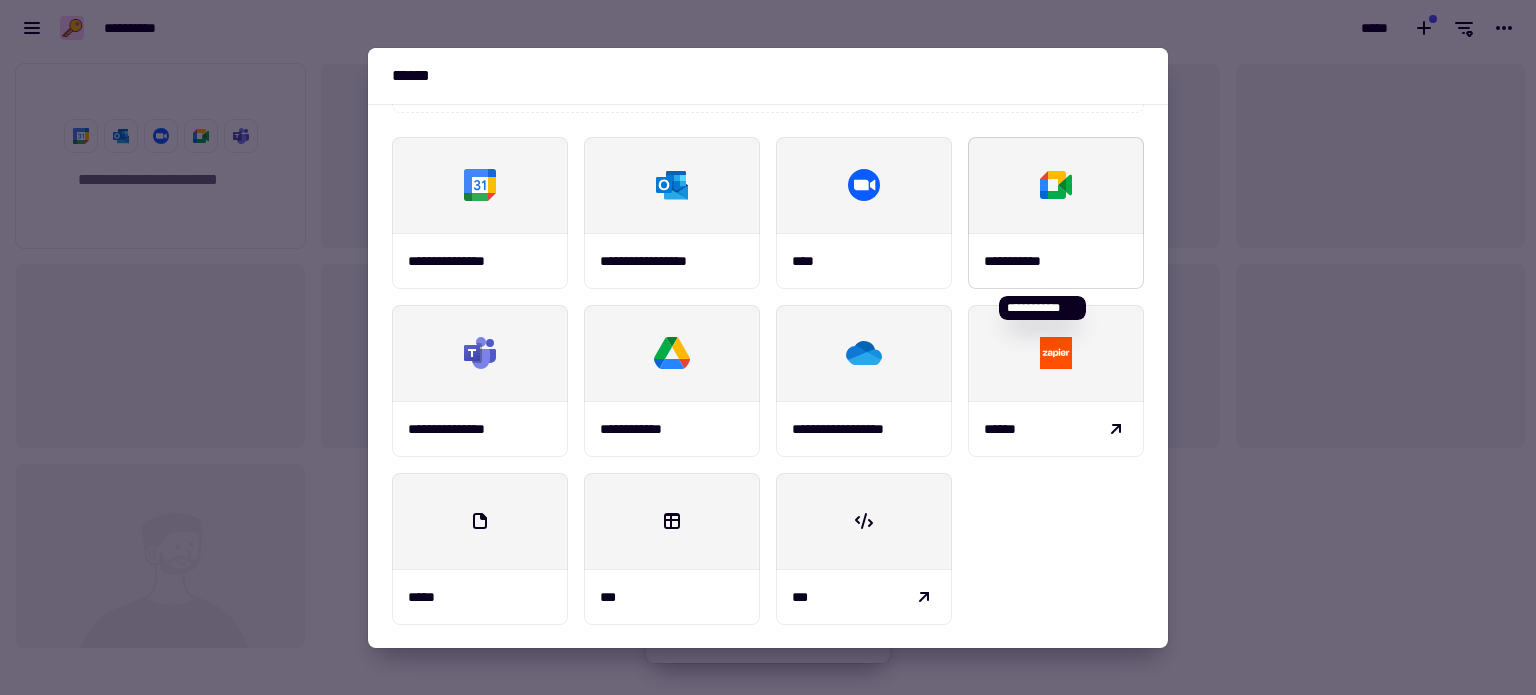 click 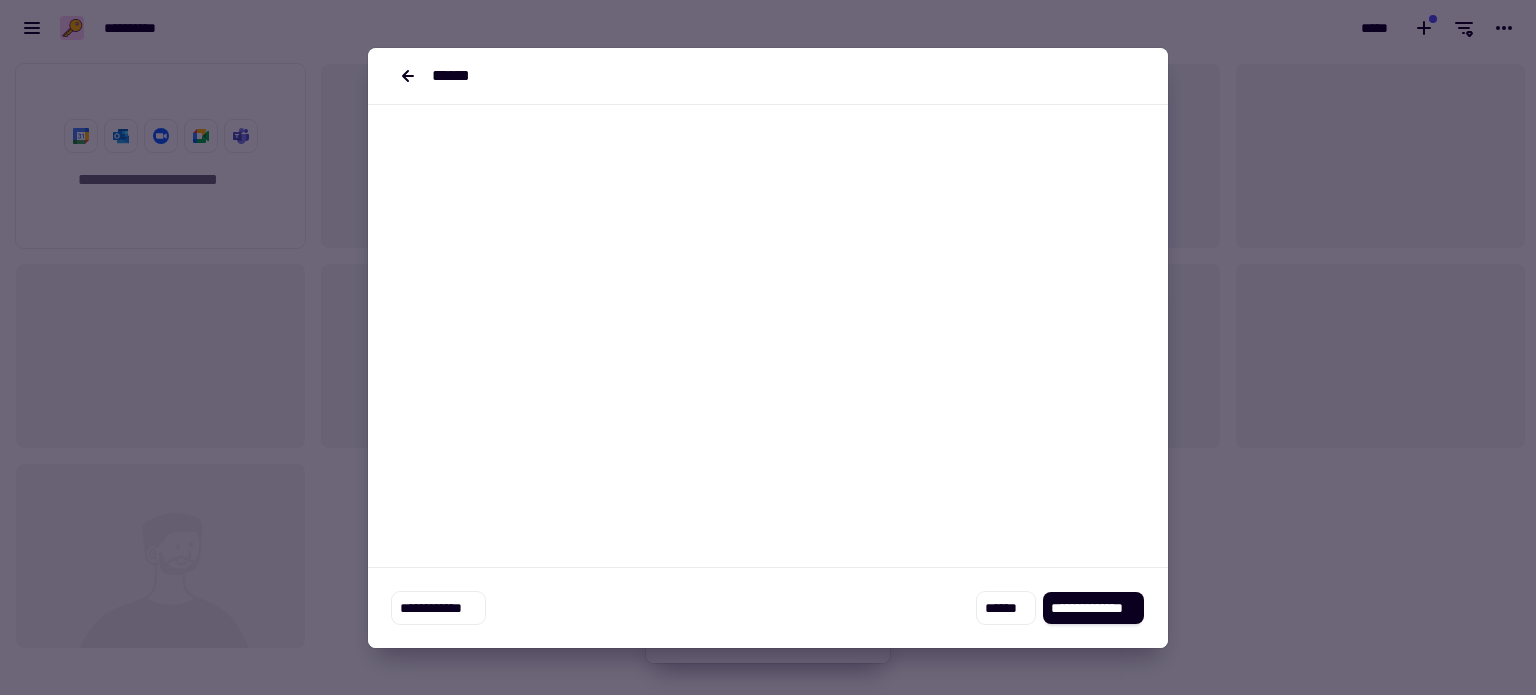 scroll, scrollTop: 0, scrollLeft: 0, axis: both 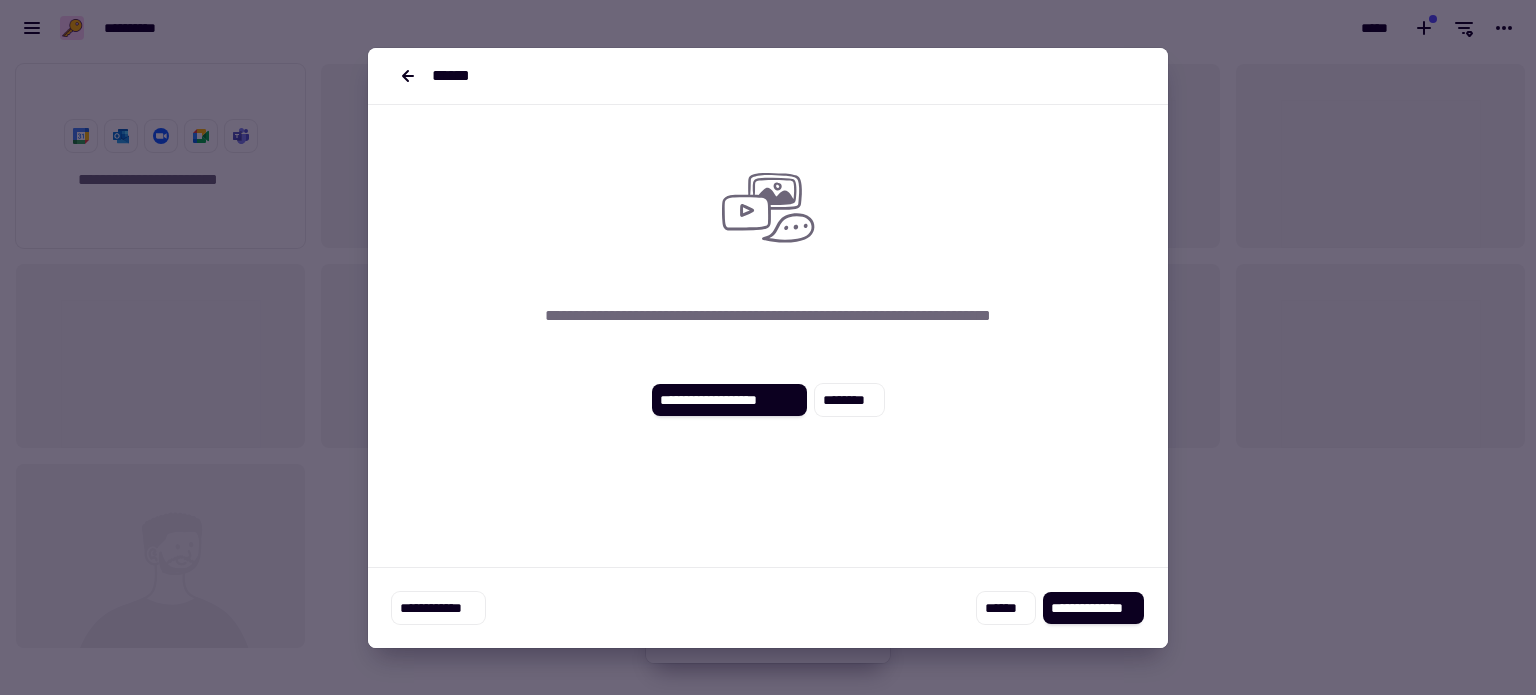 click at bounding box center (768, 347) 